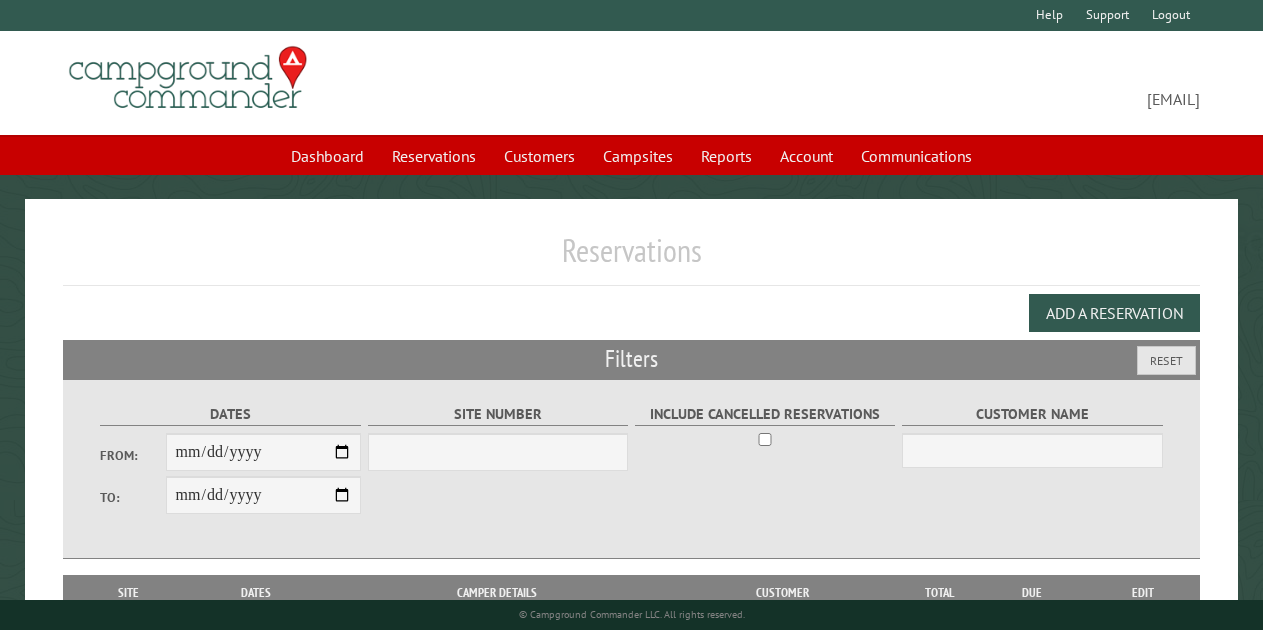 scroll, scrollTop: 0, scrollLeft: 0, axis: both 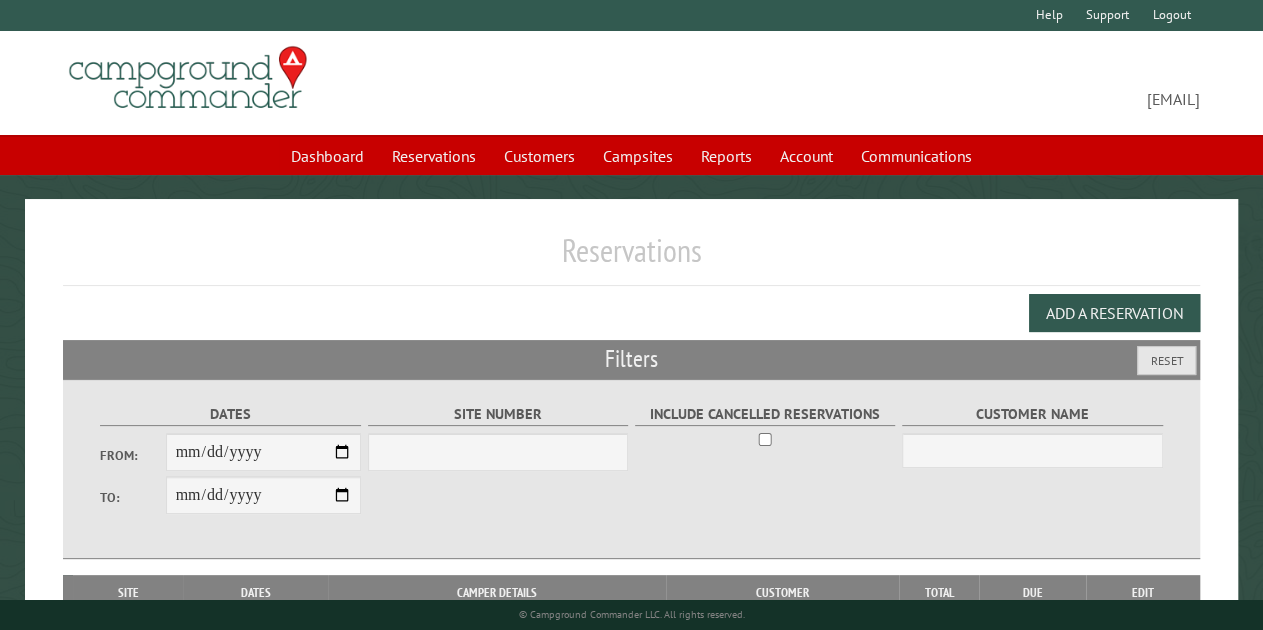 select on "***" 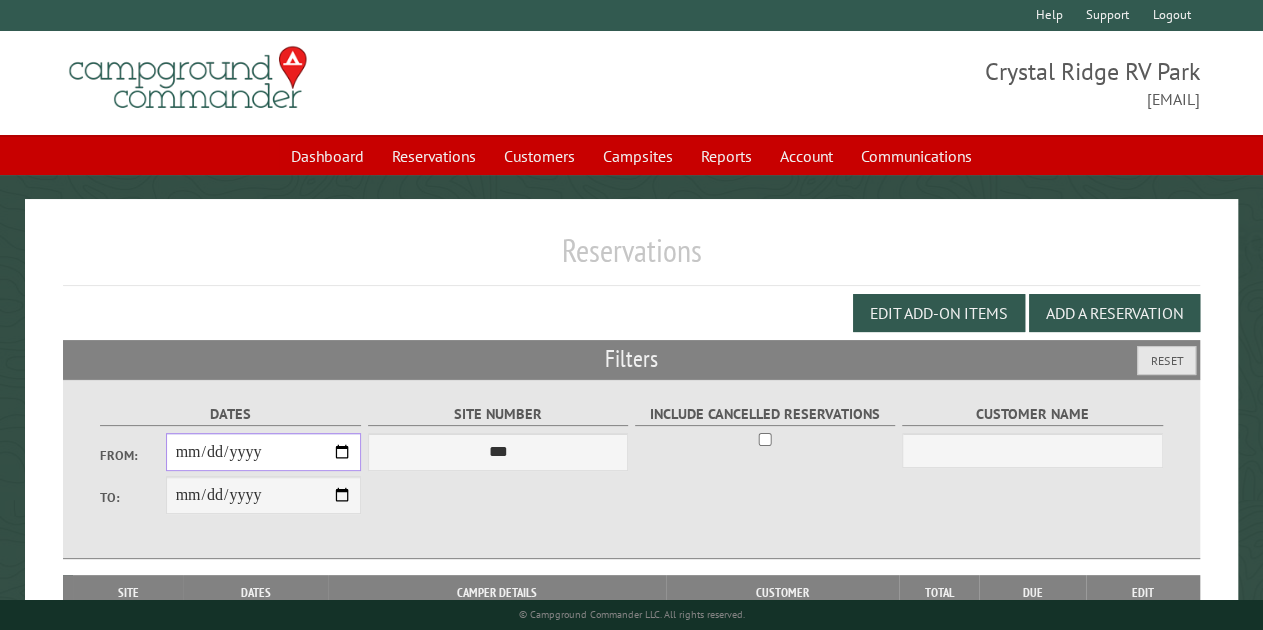 click on "From:" at bounding box center (264, 452) 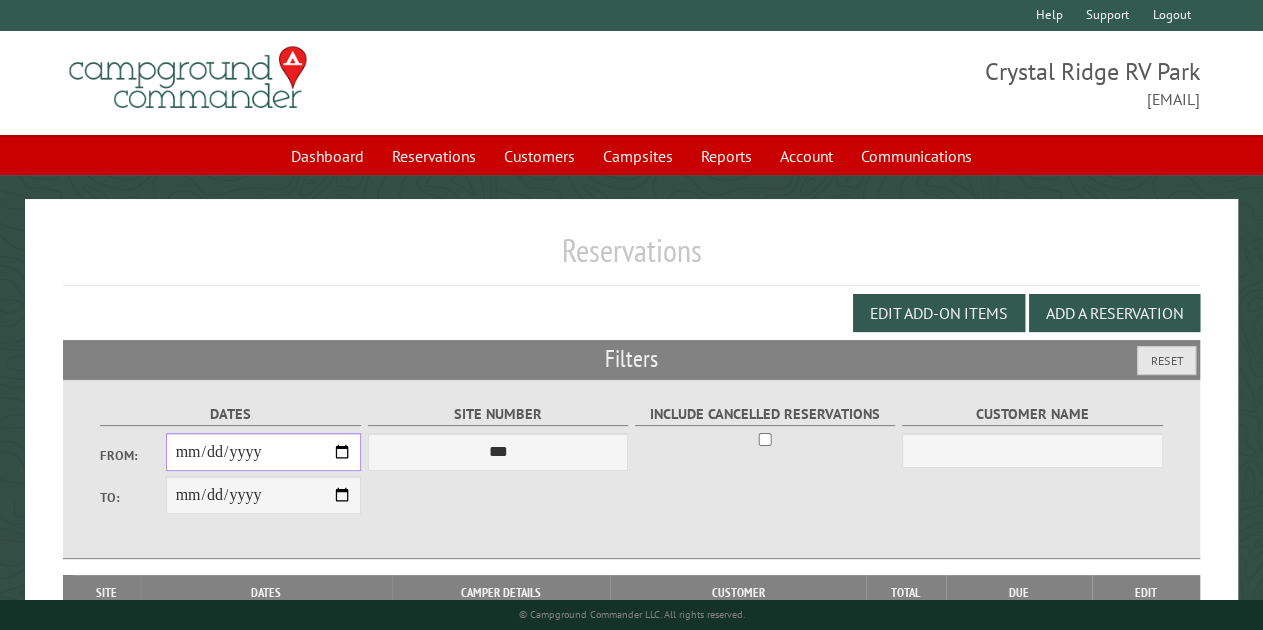 type on "**********" 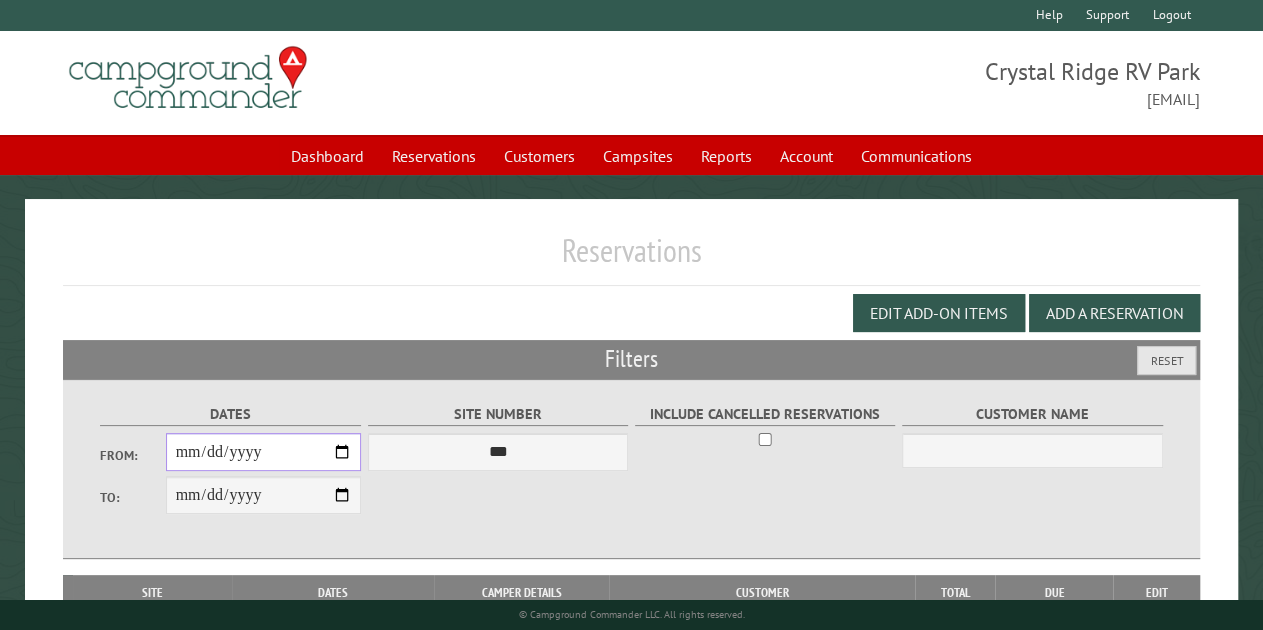click on "**********" at bounding box center (264, 452) 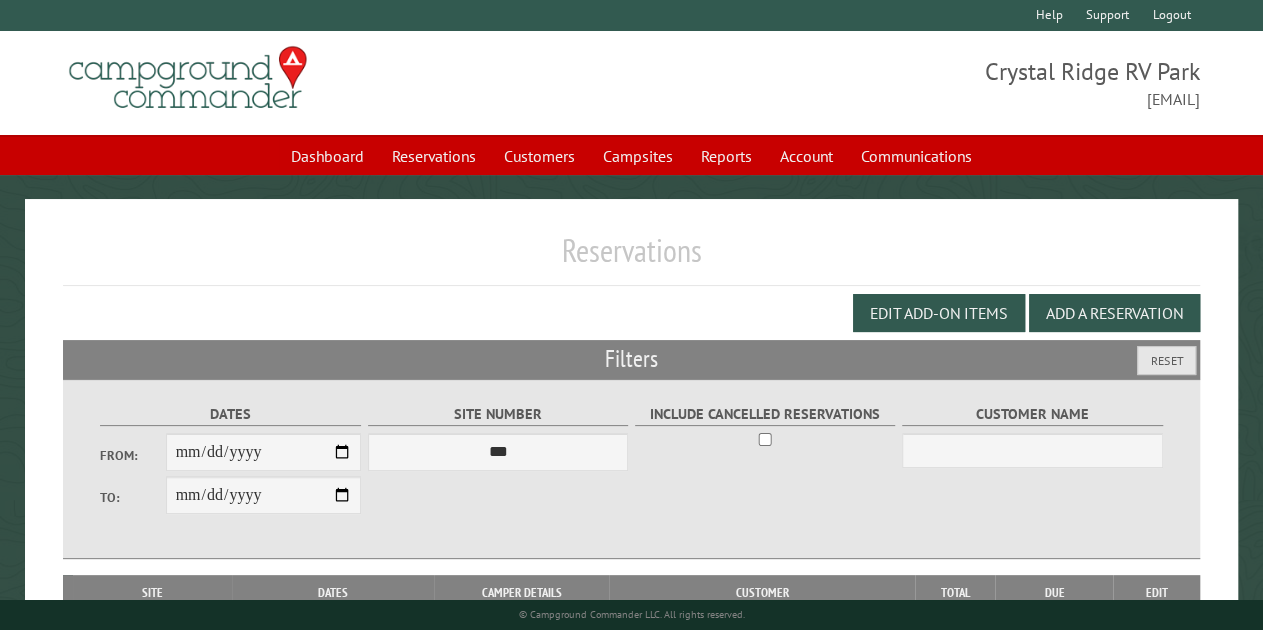 click on "**********" at bounding box center (264, 495) 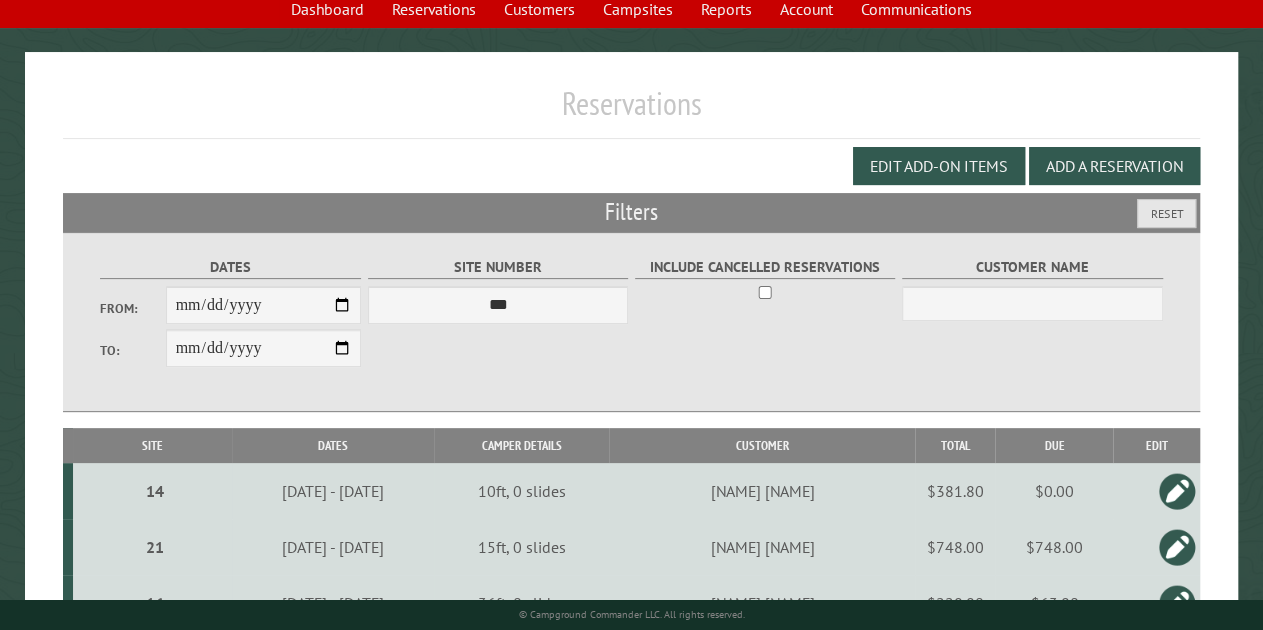 scroll, scrollTop: 142, scrollLeft: 0, axis: vertical 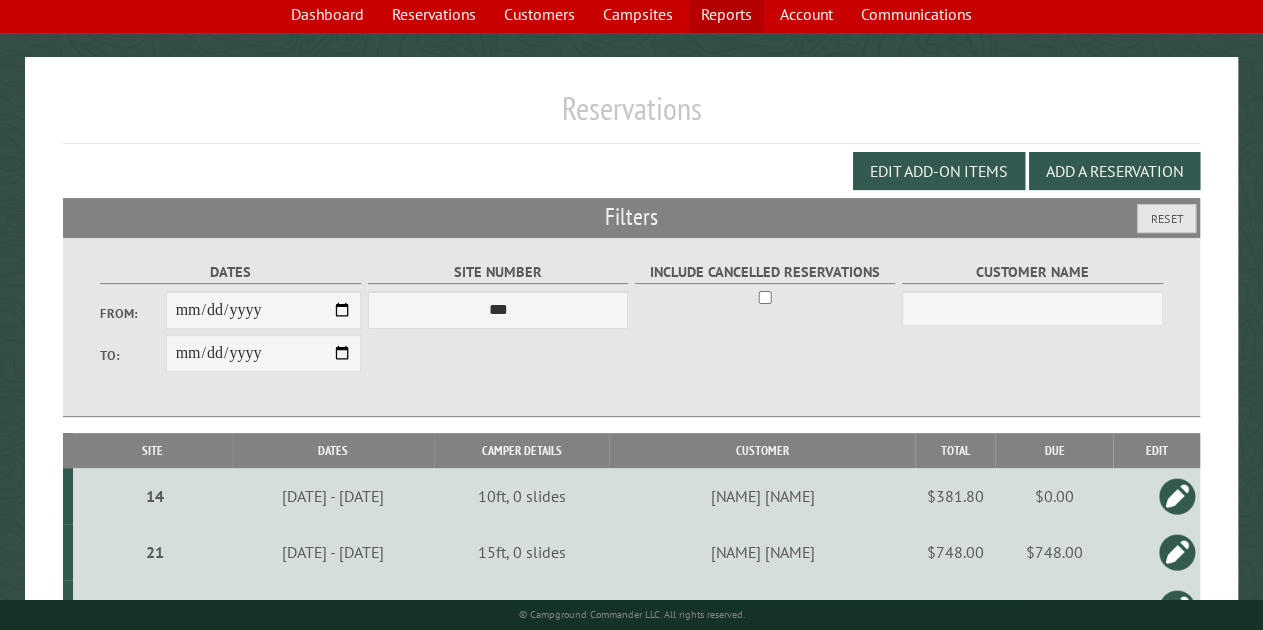 click on "Reports" at bounding box center [726, 14] 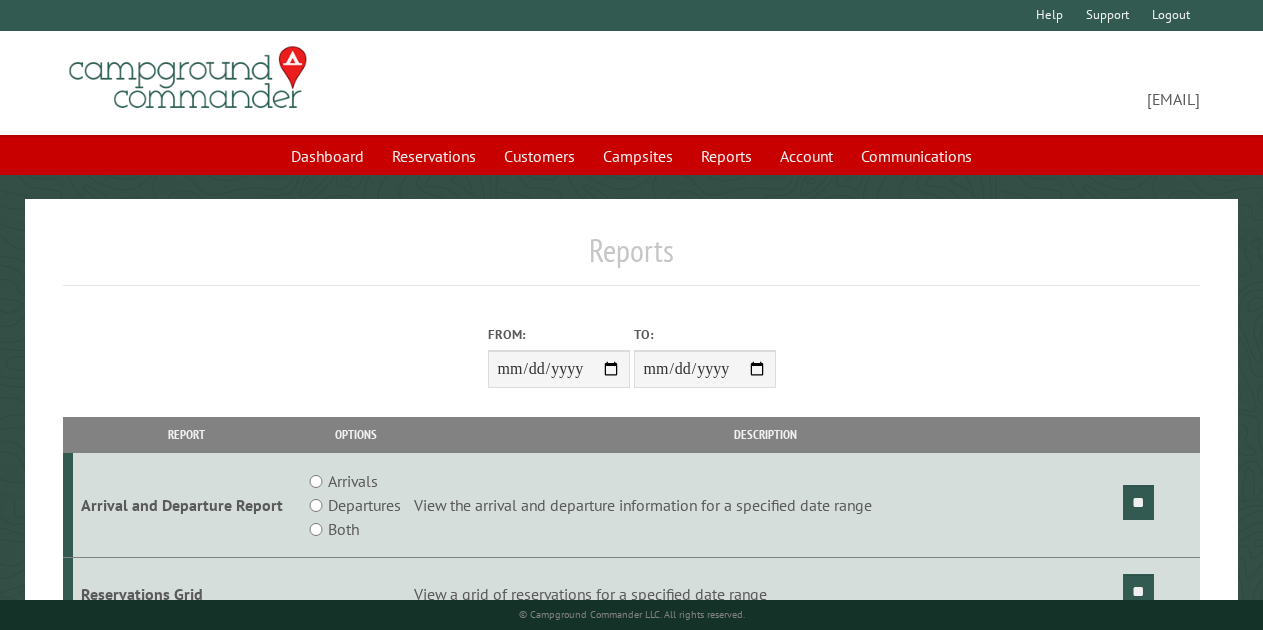 scroll, scrollTop: 0, scrollLeft: 0, axis: both 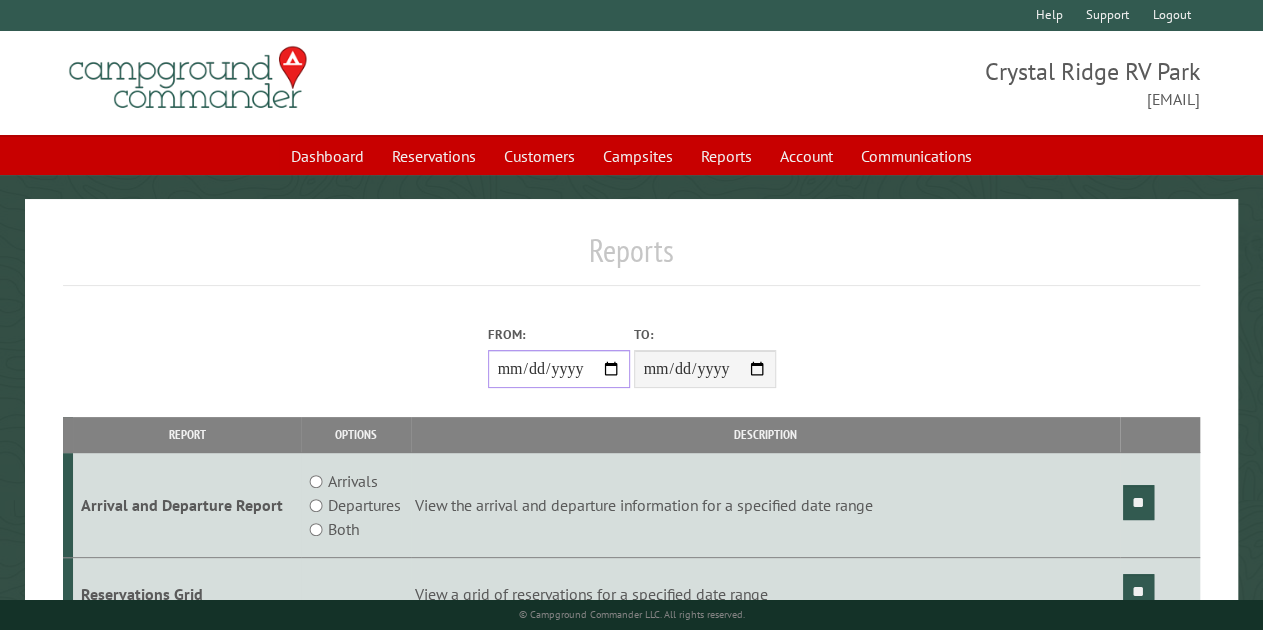 click on "From:" at bounding box center (559, 369) 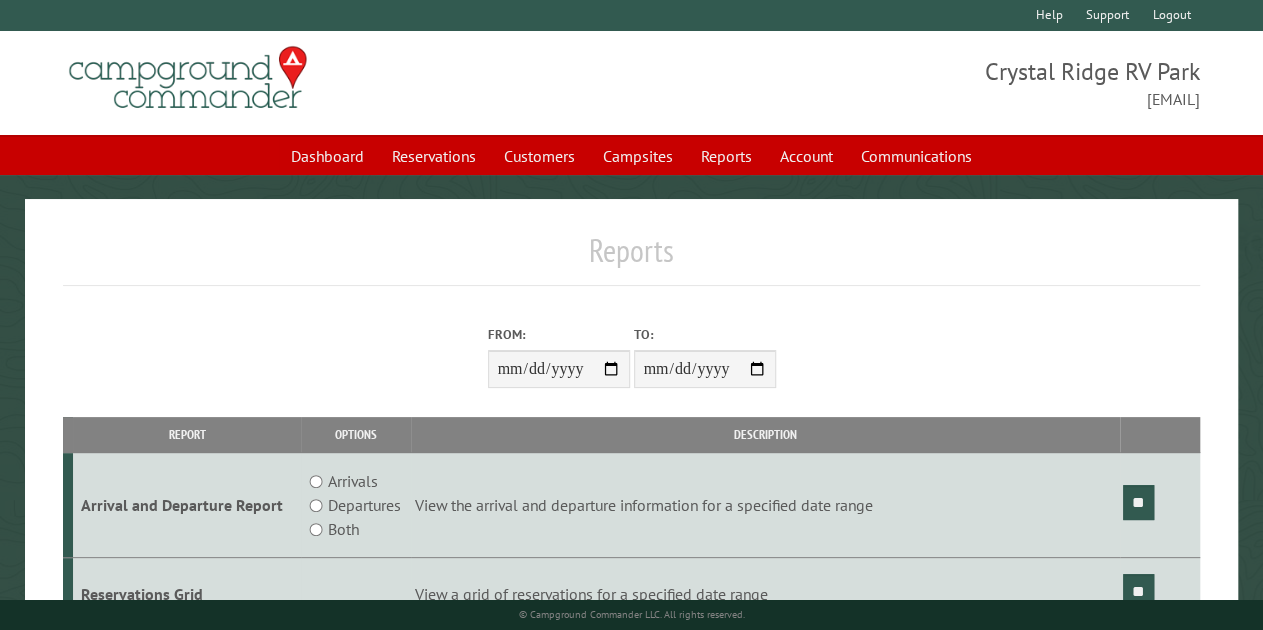 click on "**********" at bounding box center [705, 369] 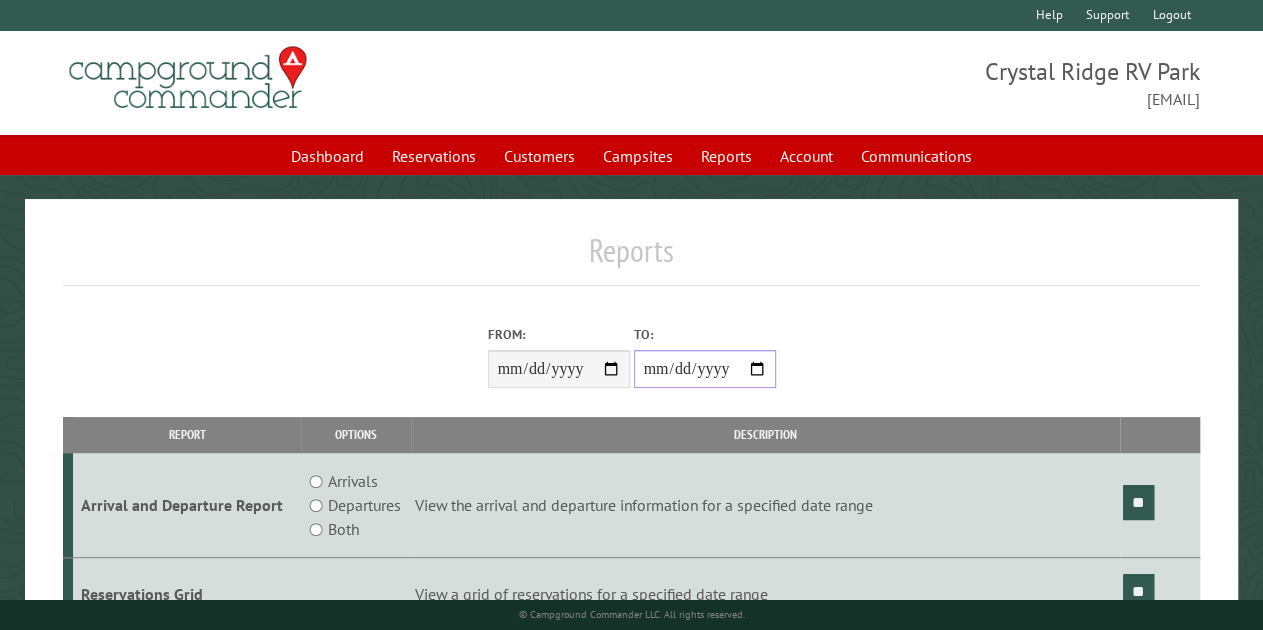 type on "**********" 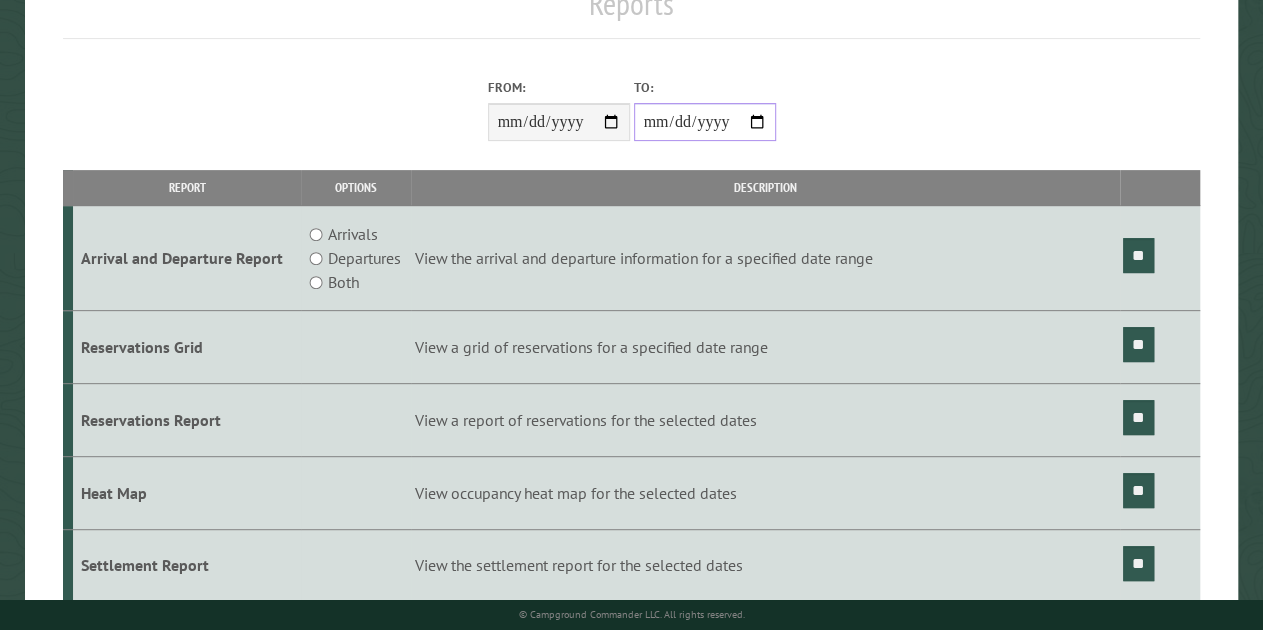 scroll, scrollTop: 255, scrollLeft: 0, axis: vertical 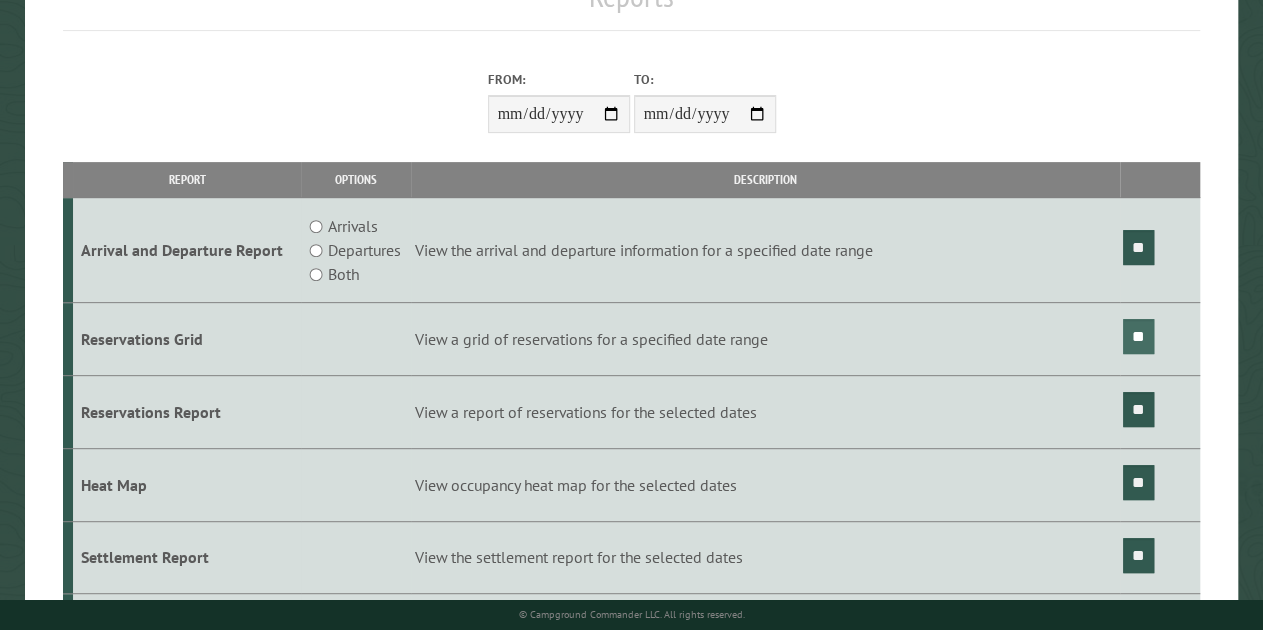 click on "**" at bounding box center (1138, 336) 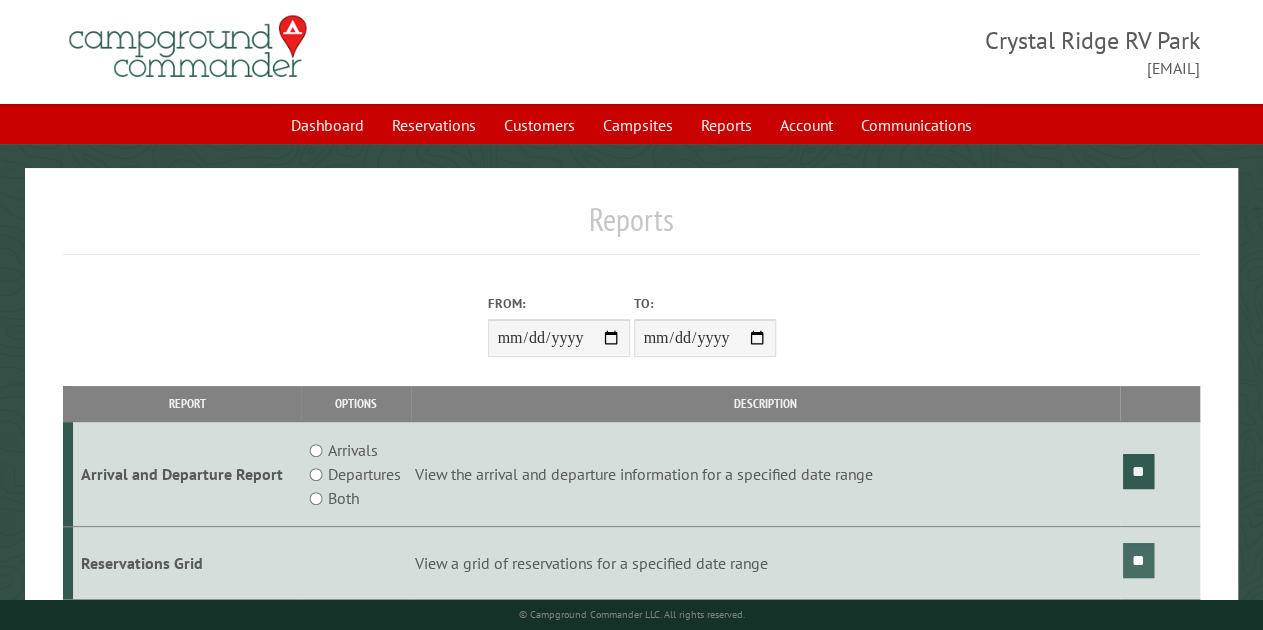 scroll, scrollTop: 0, scrollLeft: 0, axis: both 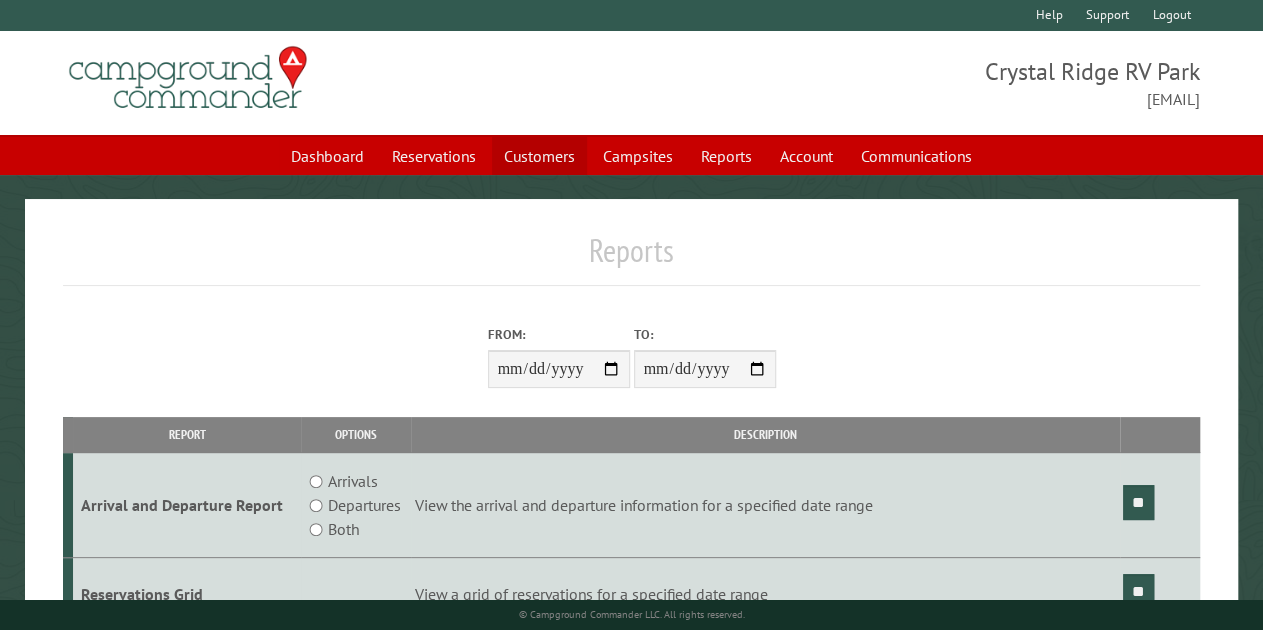 click on "Customers" at bounding box center [539, 156] 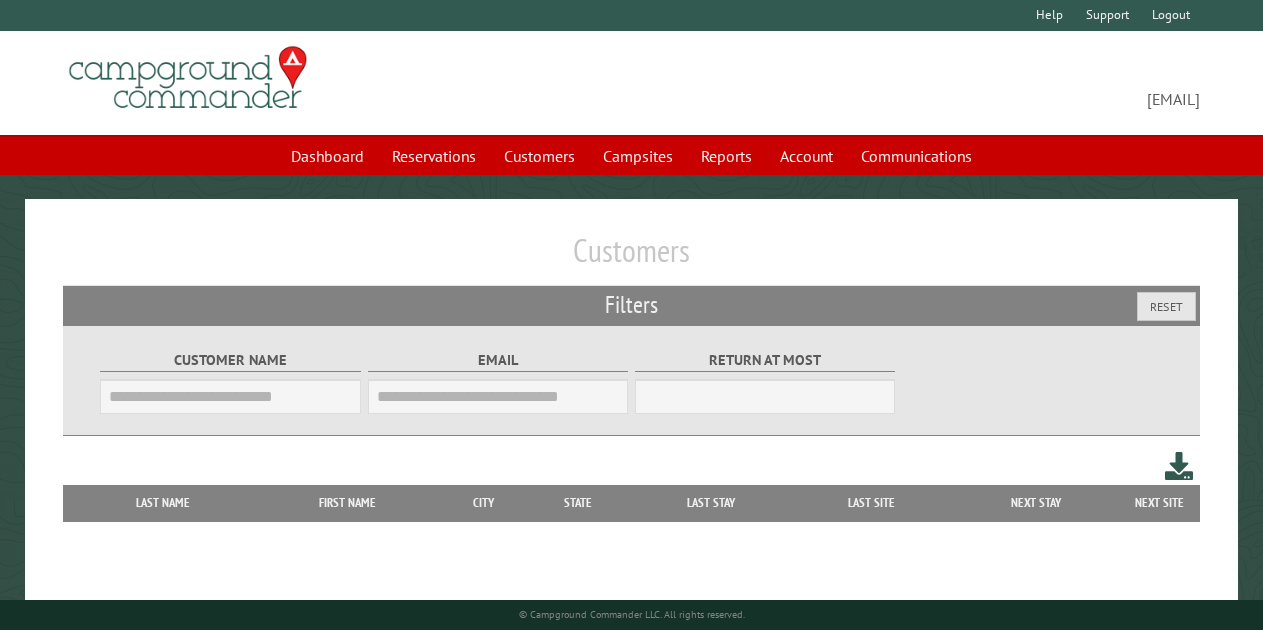 scroll, scrollTop: 0, scrollLeft: 0, axis: both 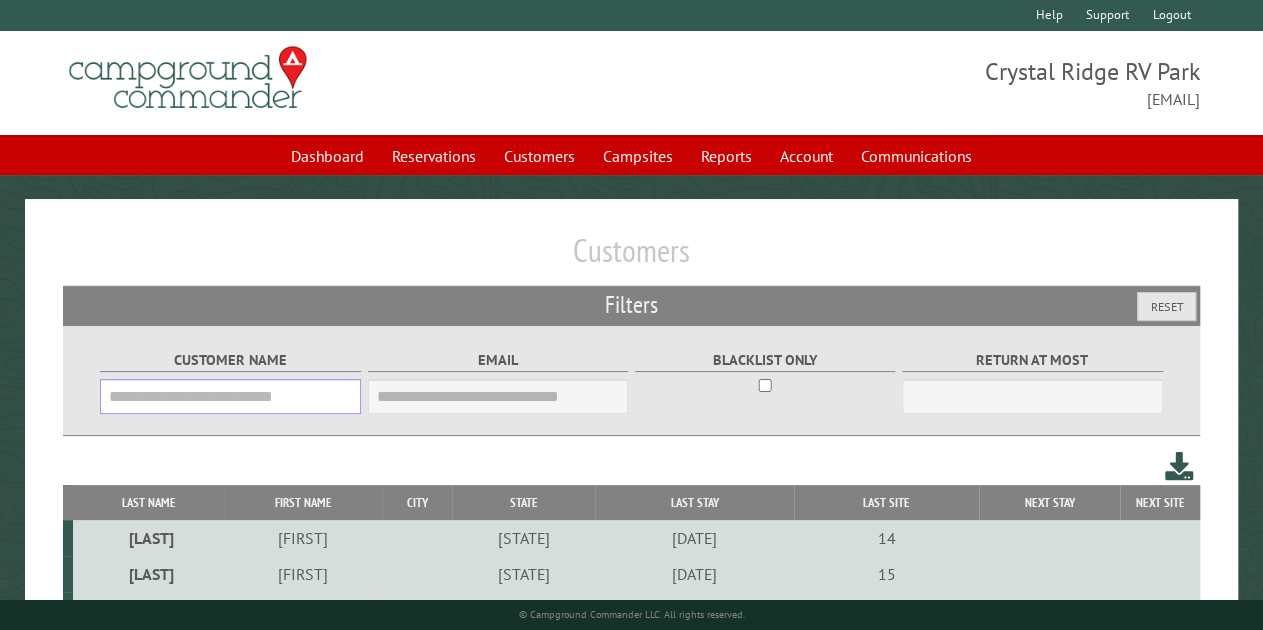 click on "Customer Name" at bounding box center (230, 396) 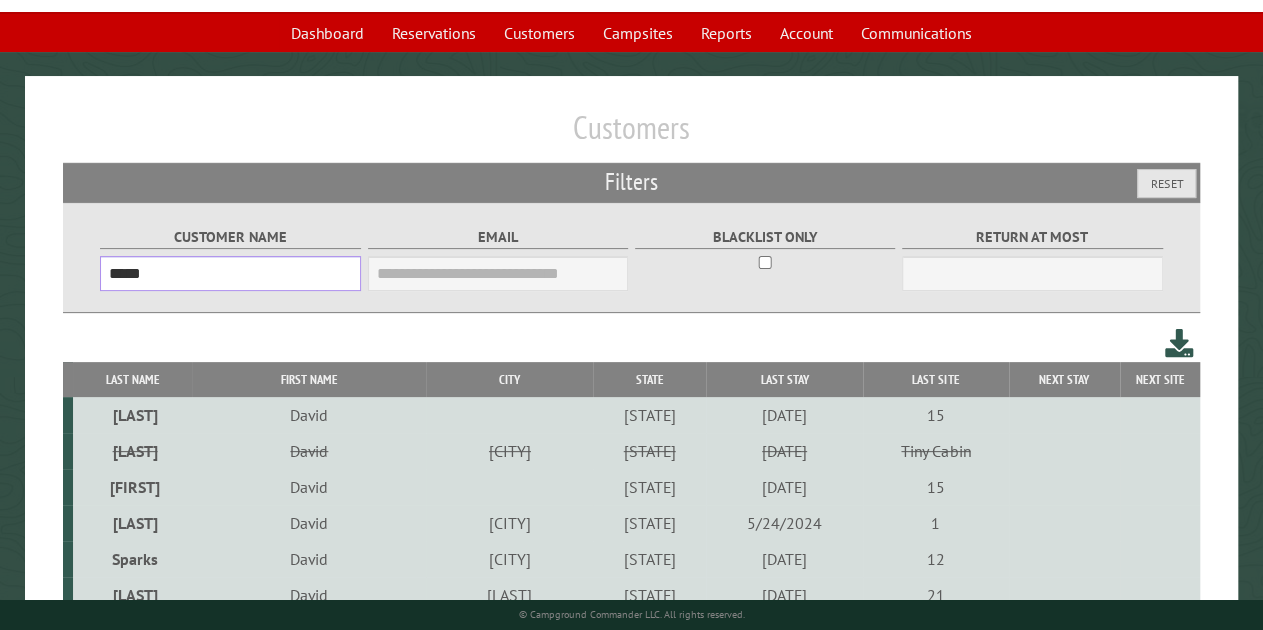 scroll, scrollTop: 122, scrollLeft: 0, axis: vertical 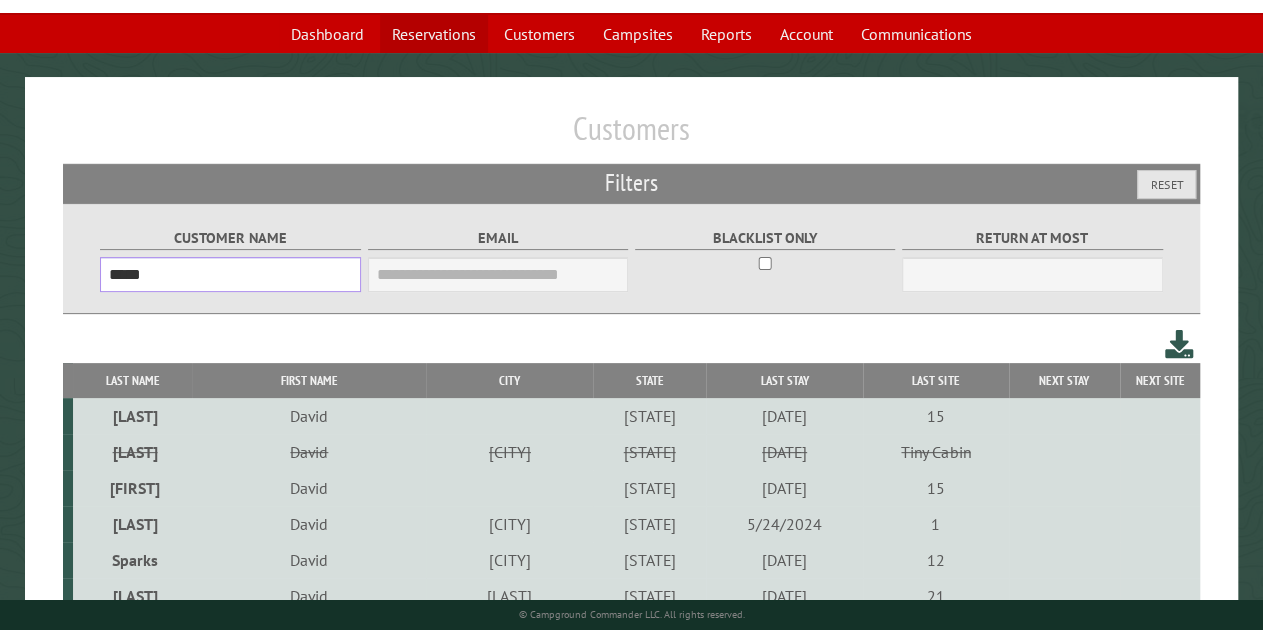 type on "*****" 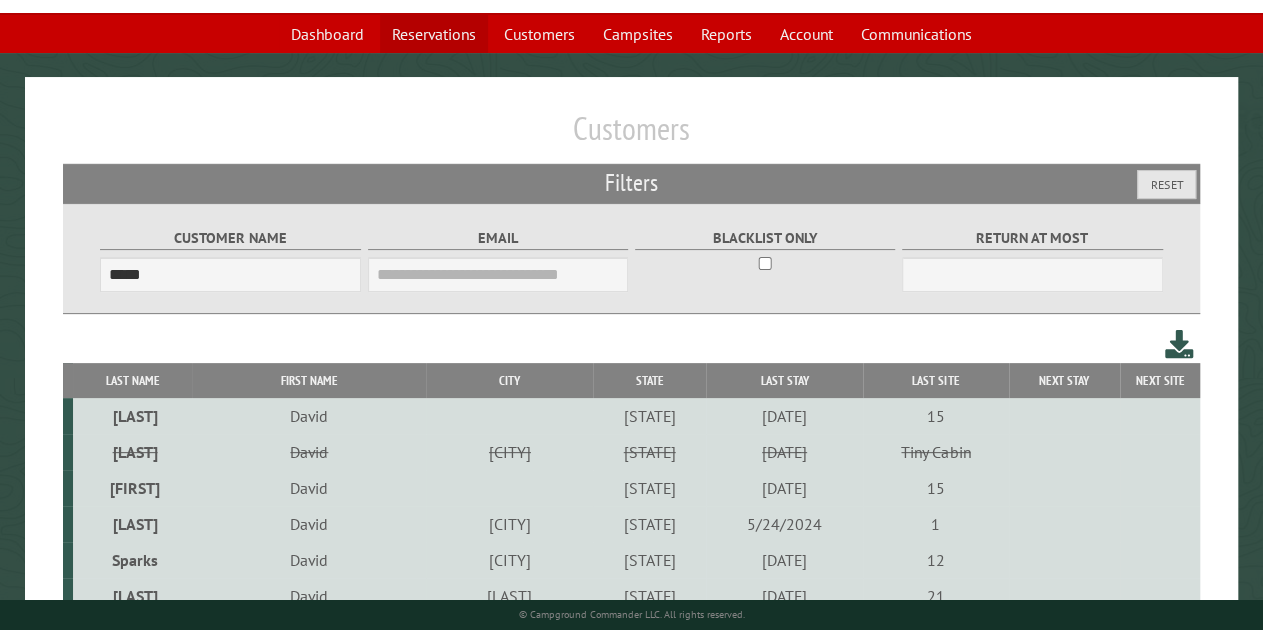 click on "Reservations" at bounding box center [434, 34] 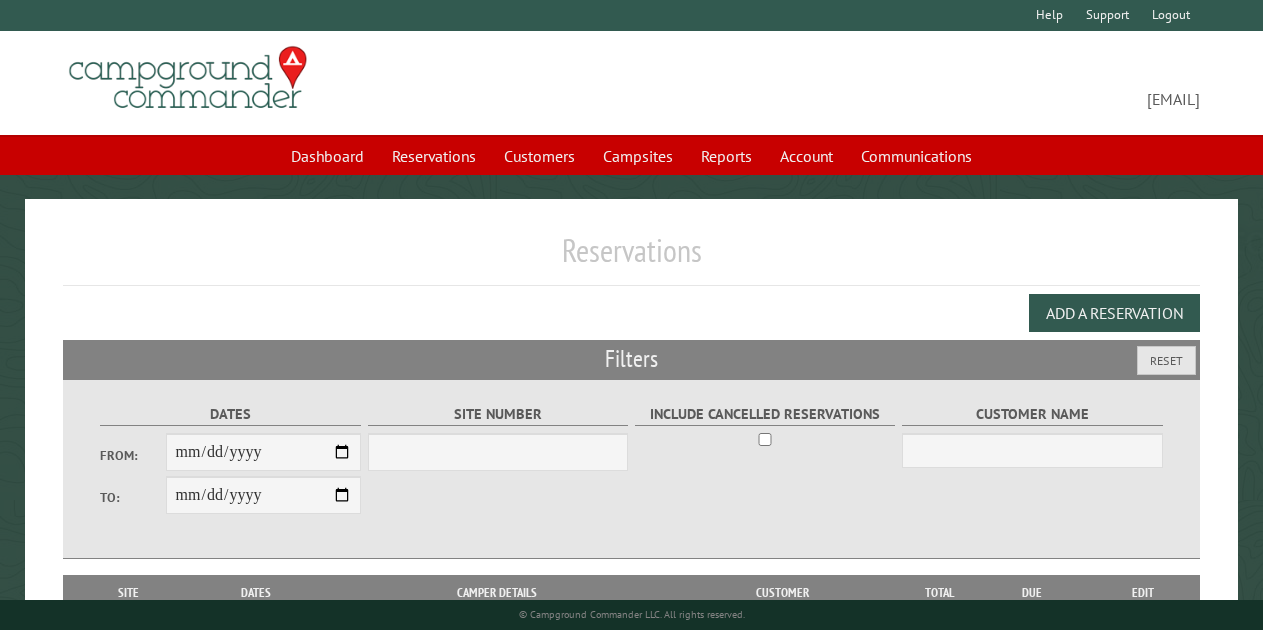 scroll, scrollTop: 0, scrollLeft: 0, axis: both 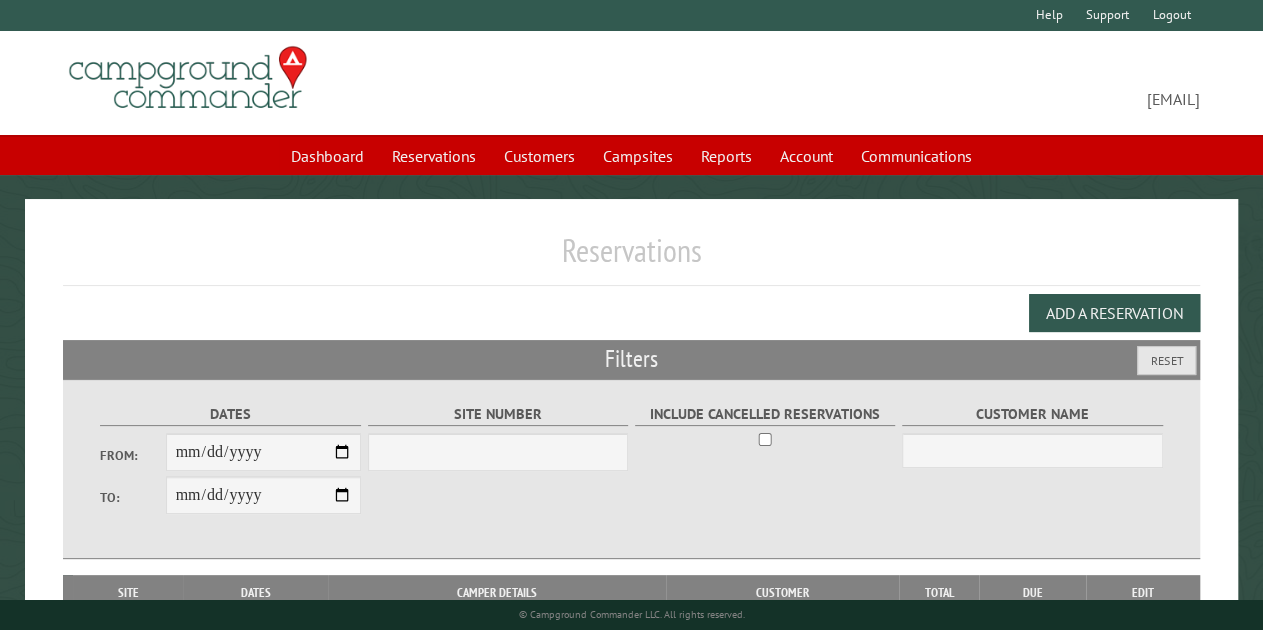 select on "***" 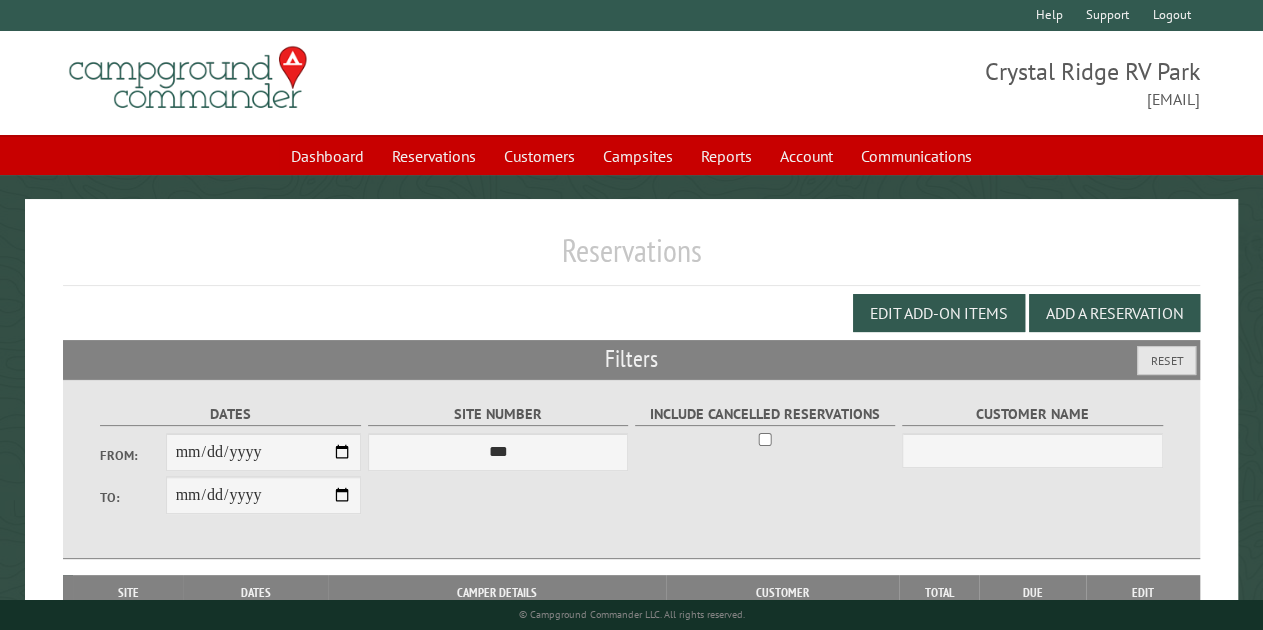 click on "From:" at bounding box center (264, 452) 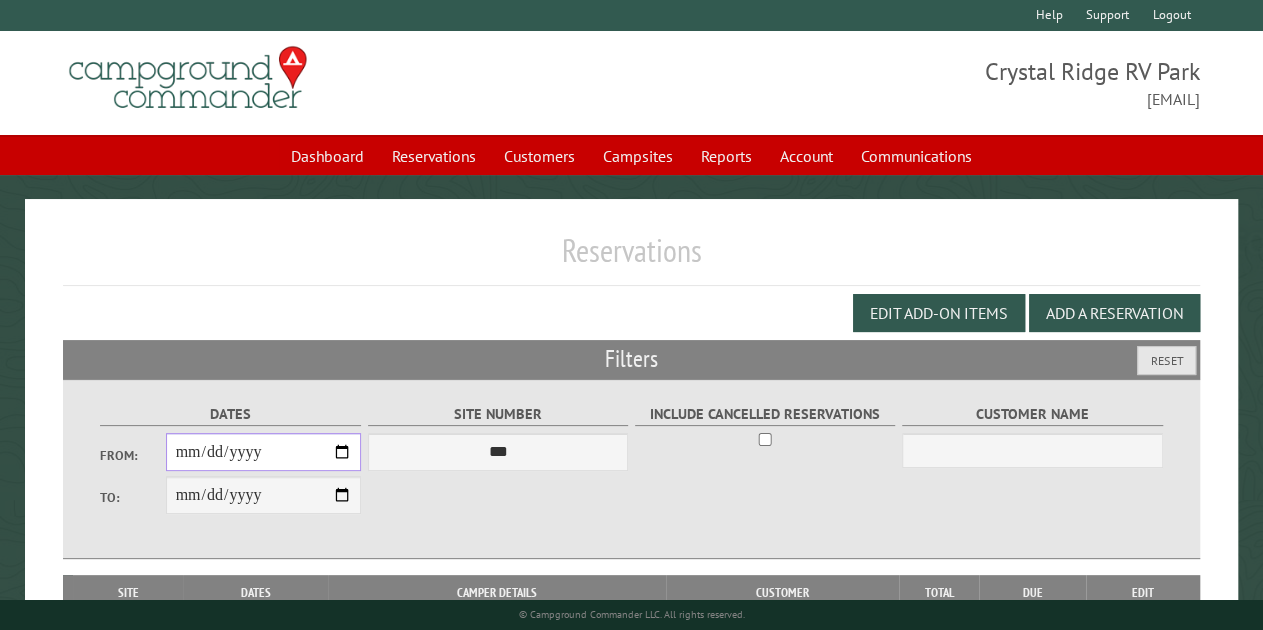 type on "**********" 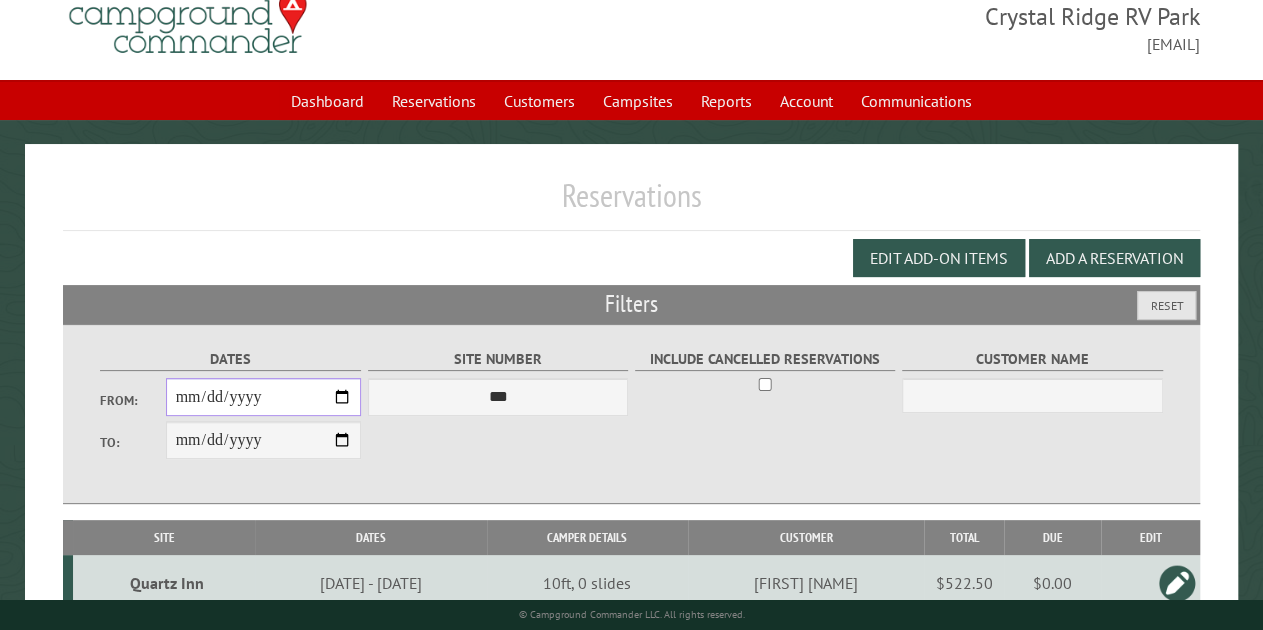 scroll, scrollTop: 52, scrollLeft: 0, axis: vertical 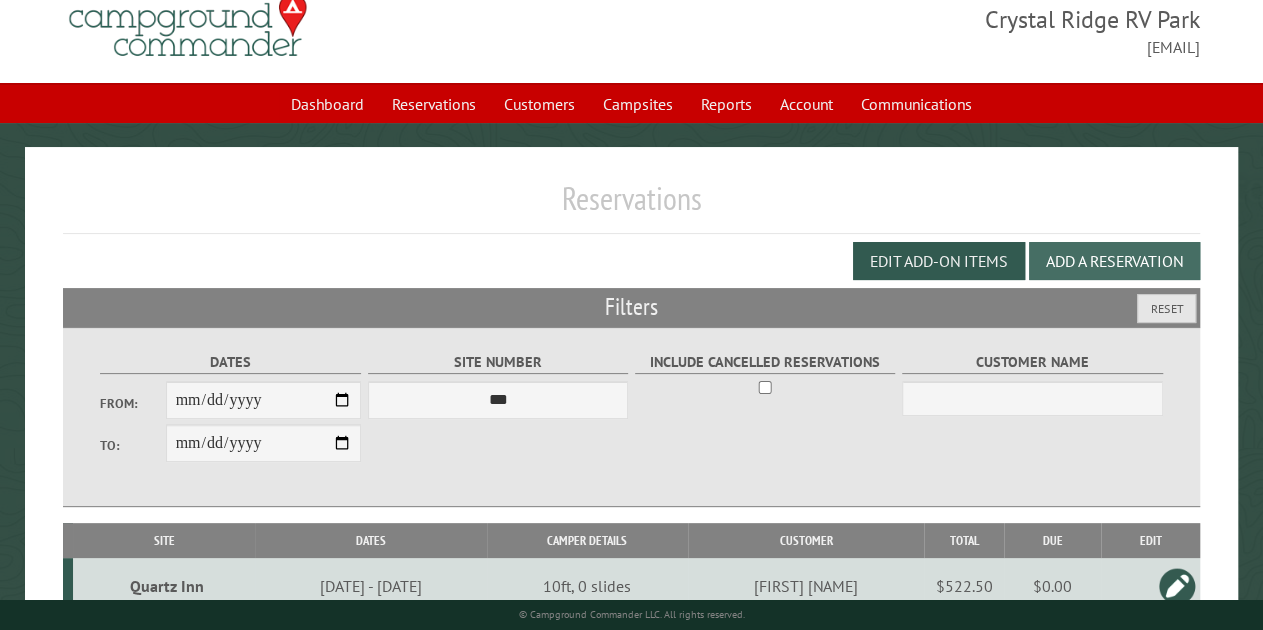 click on "Add a Reservation" at bounding box center (1114, 261) 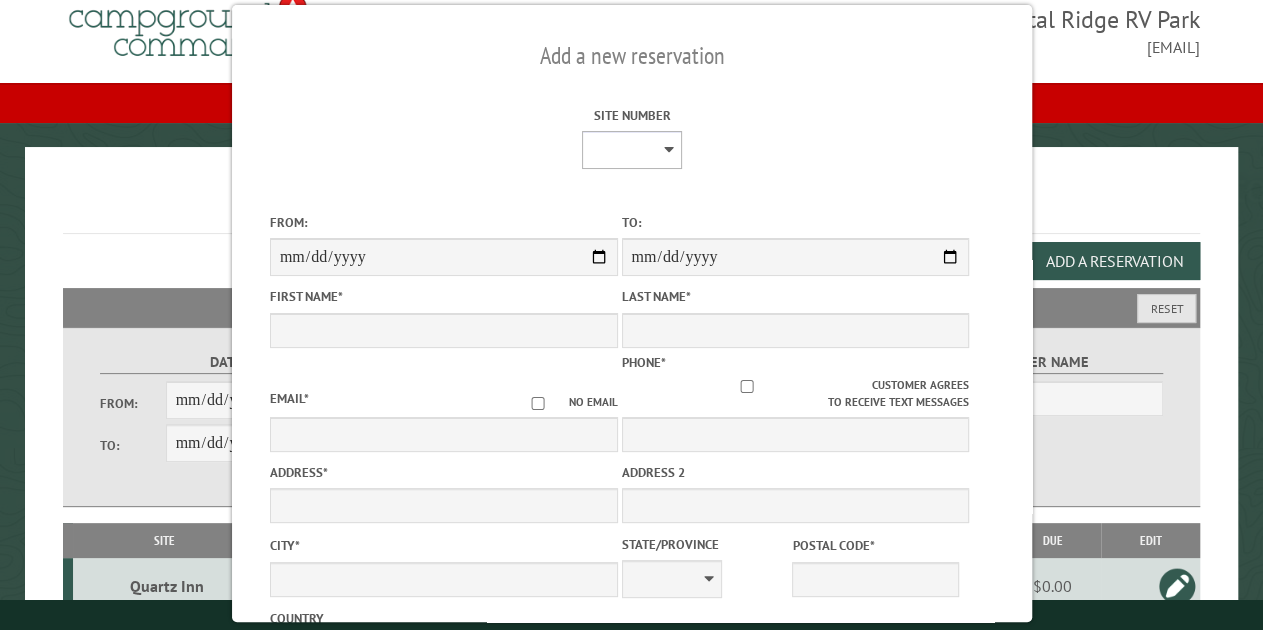 click on "**********" at bounding box center [632, 150] 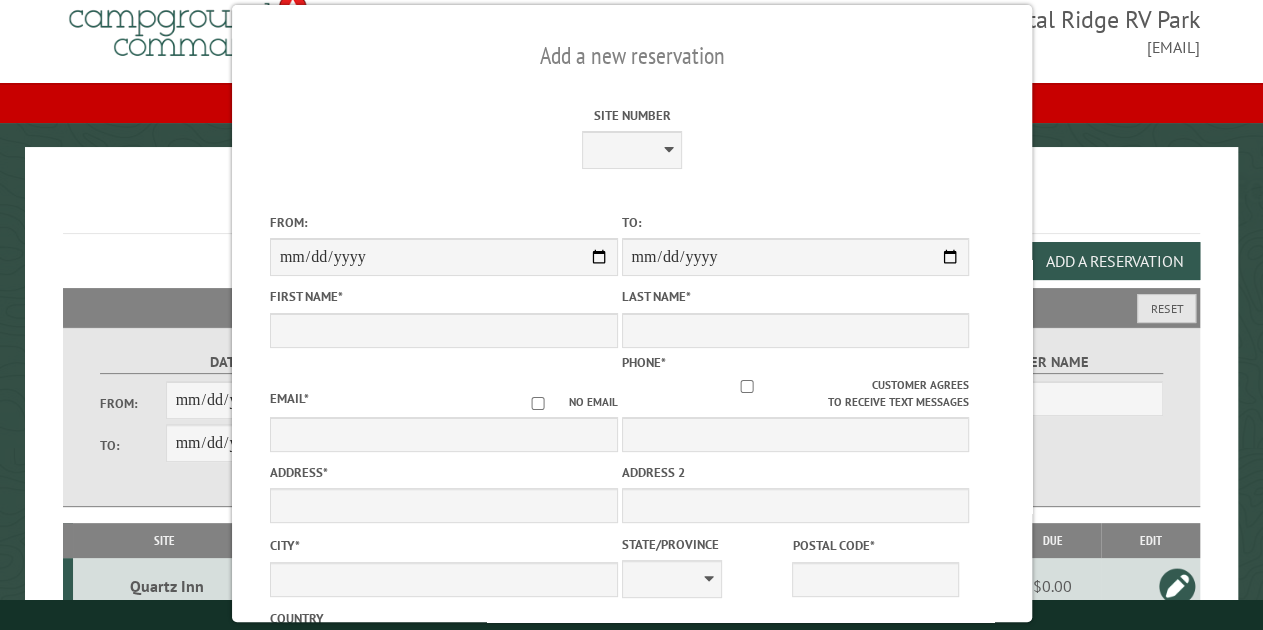 click on "**********" at bounding box center (632, 136) 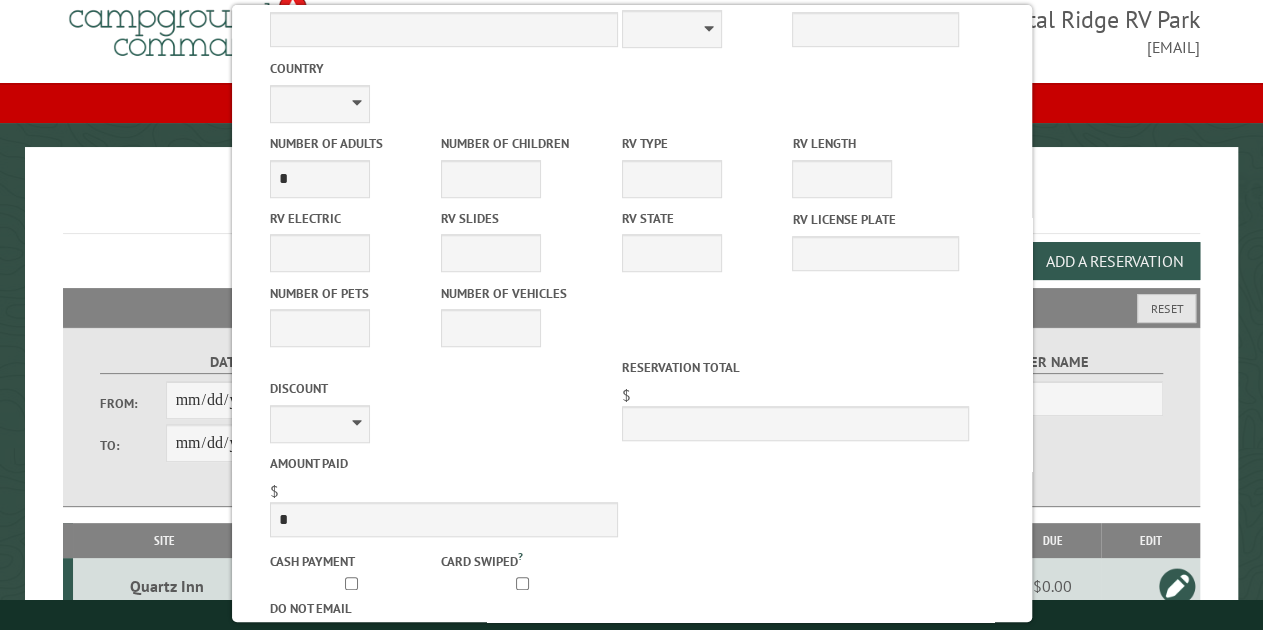 scroll, scrollTop: 628, scrollLeft: 0, axis: vertical 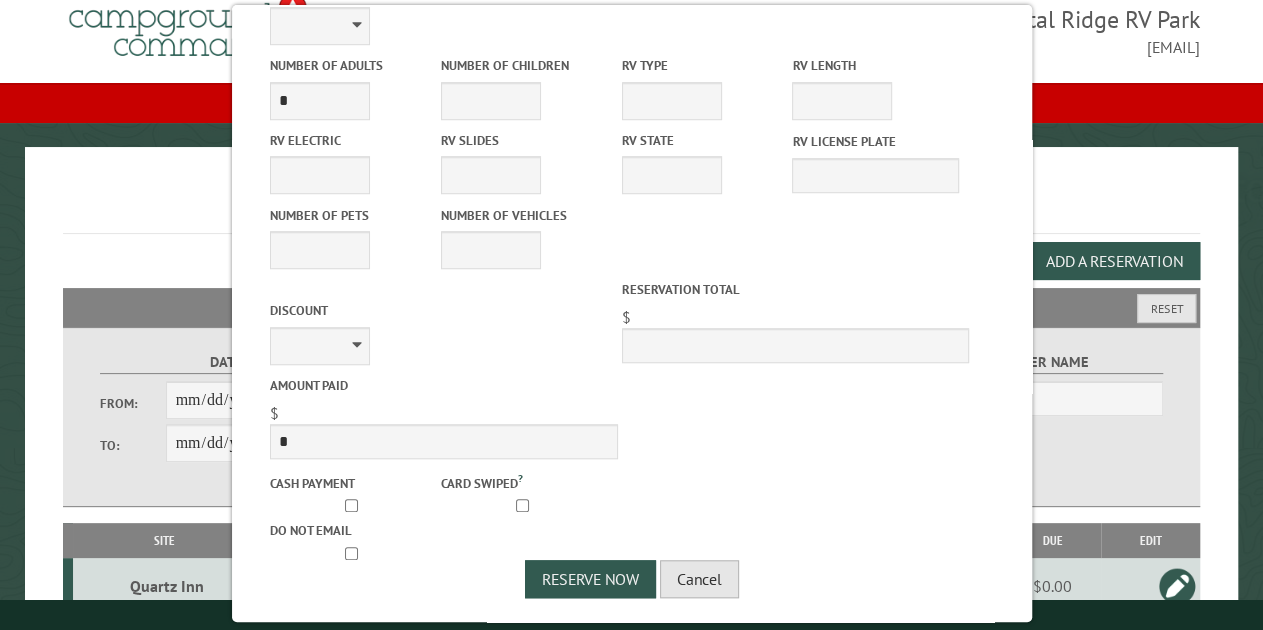 click on "Cancel" at bounding box center (699, 579) 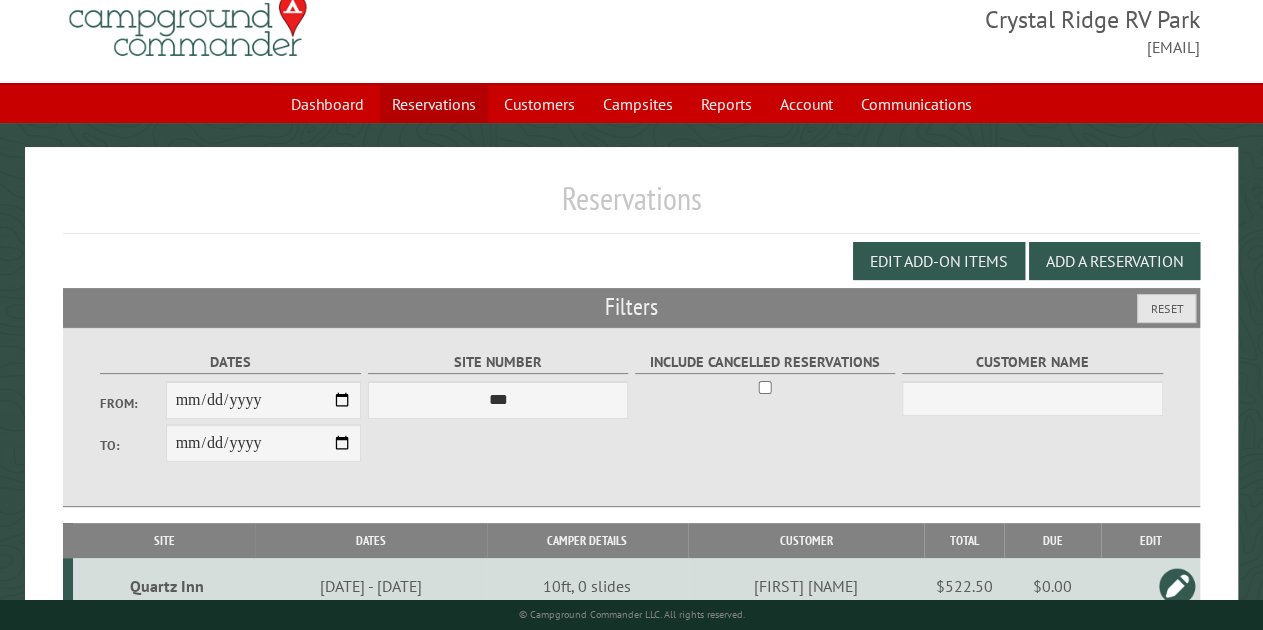 click on "Reservations" at bounding box center [434, 104] 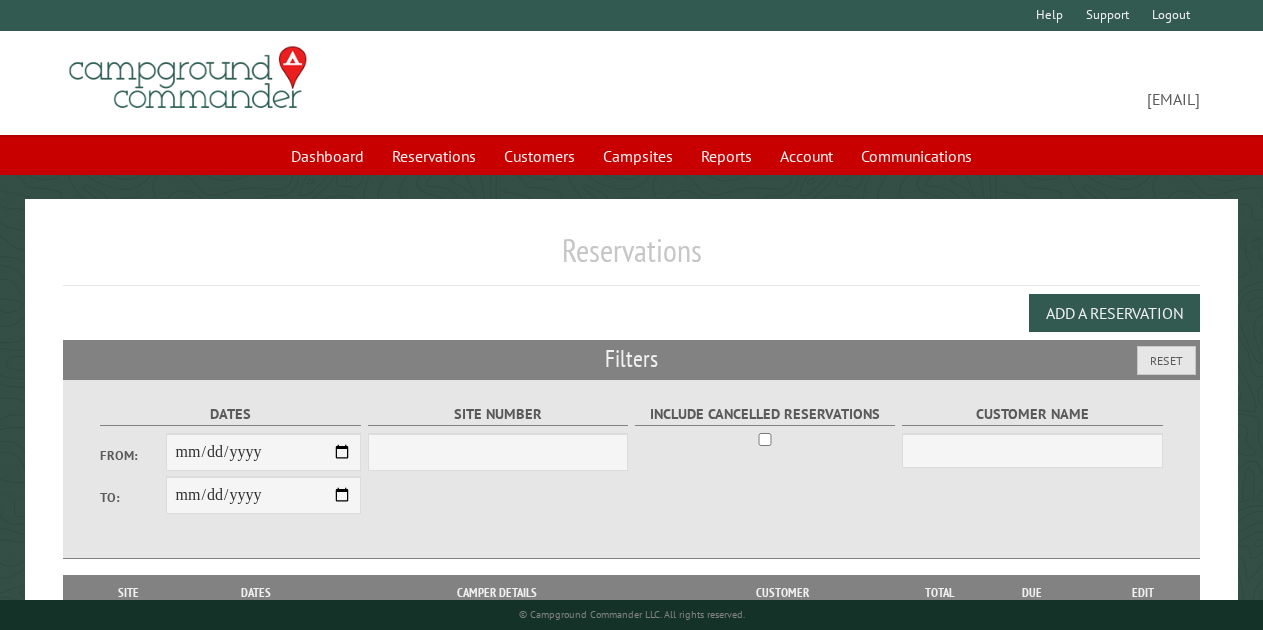 scroll, scrollTop: 0, scrollLeft: 0, axis: both 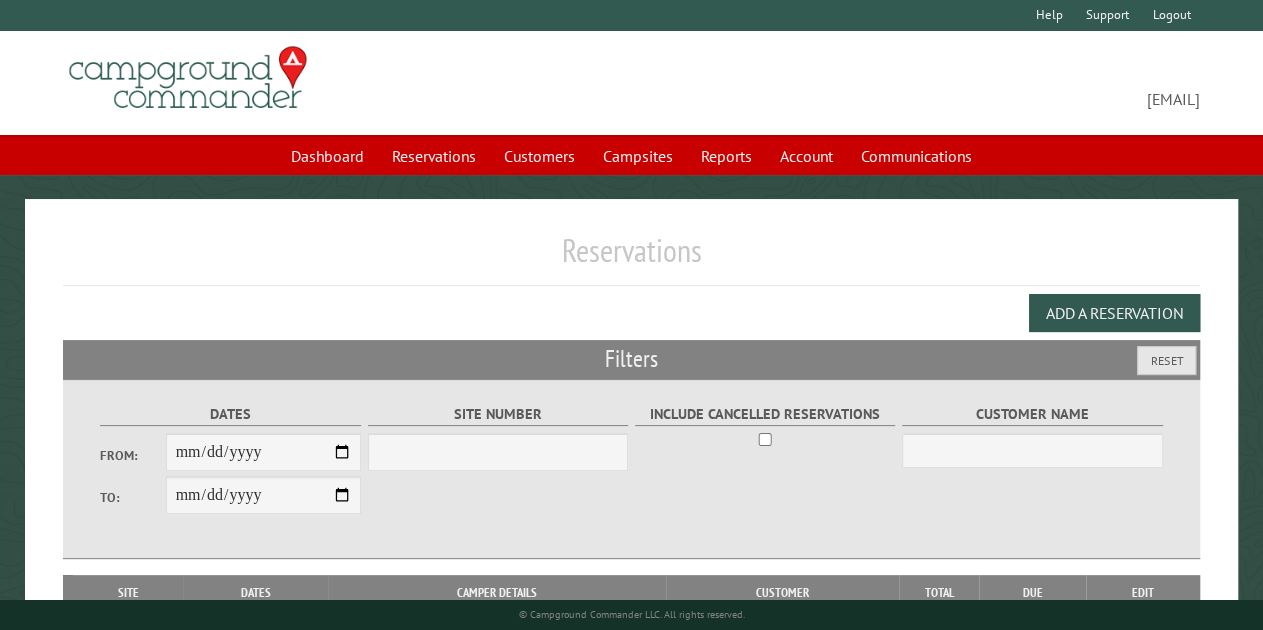 select on "***" 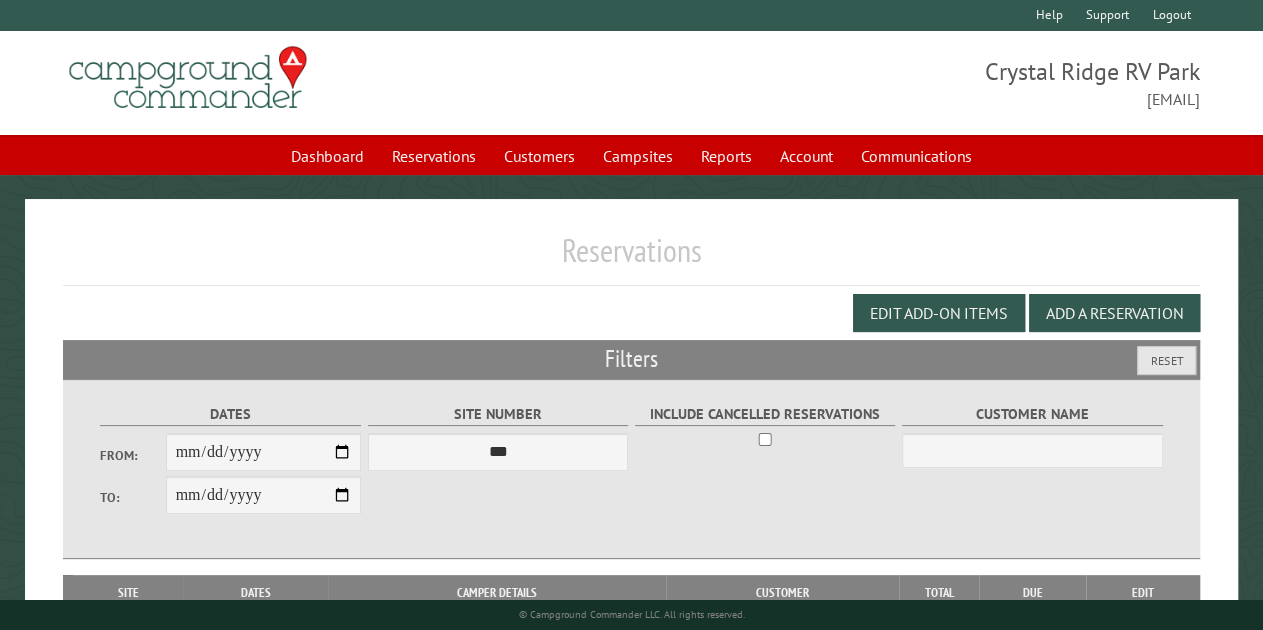 click on "From:" at bounding box center [264, 452] 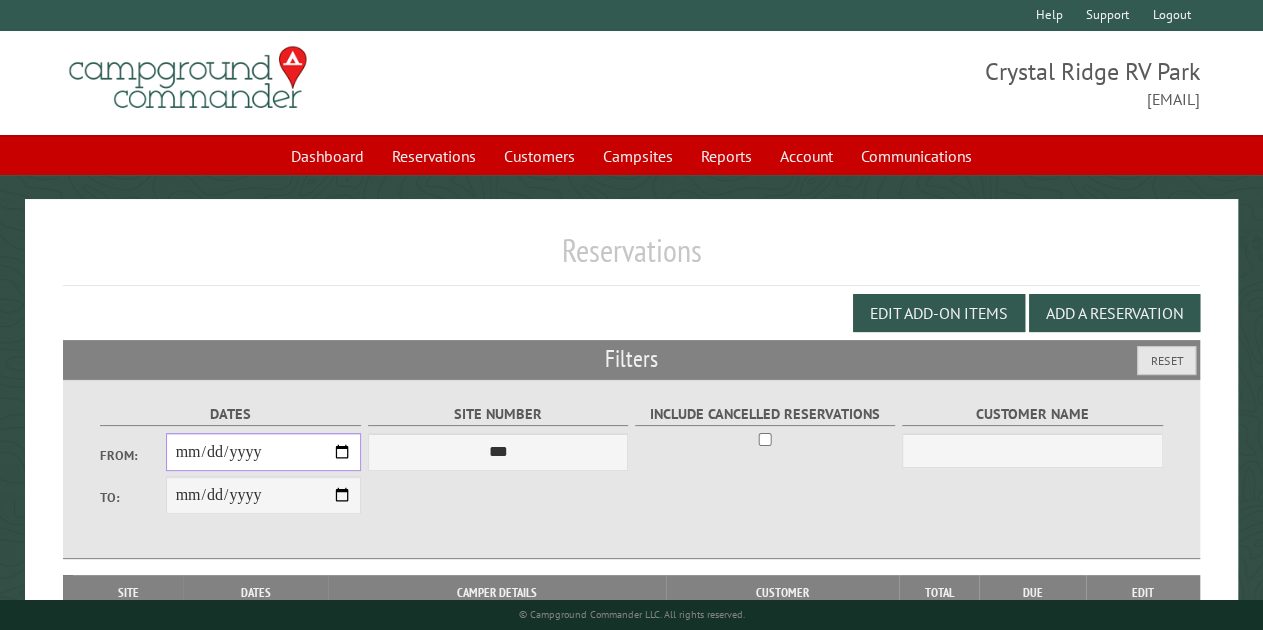 type on "**********" 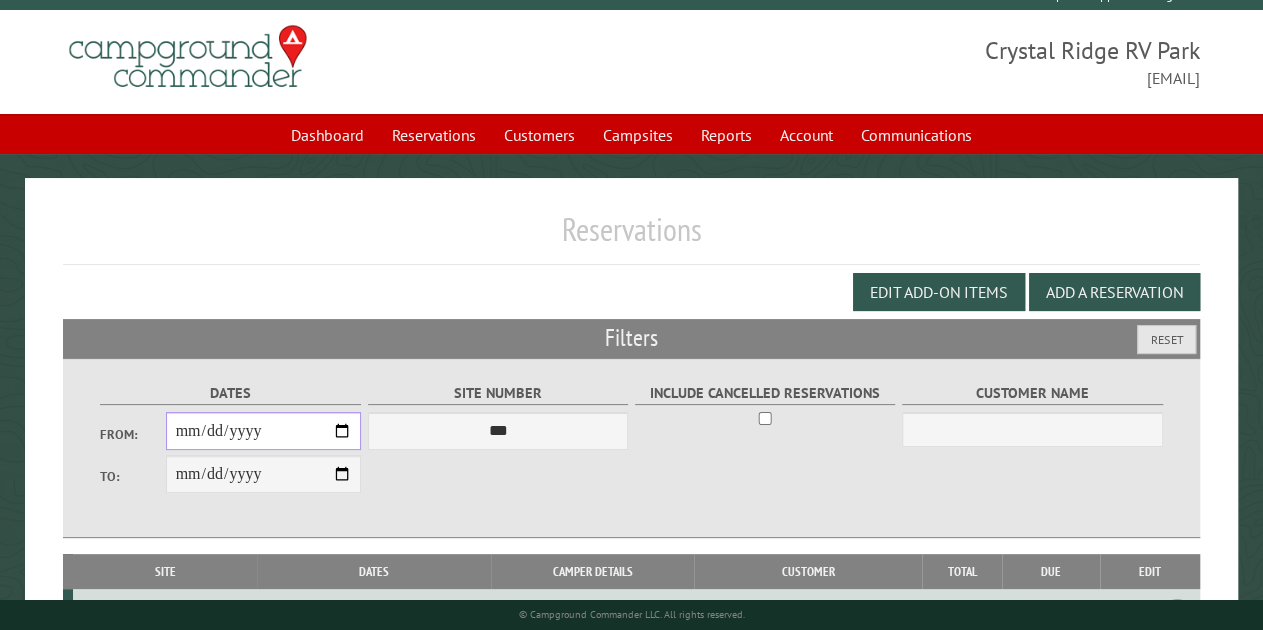 scroll, scrollTop: 0, scrollLeft: 0, axis: both 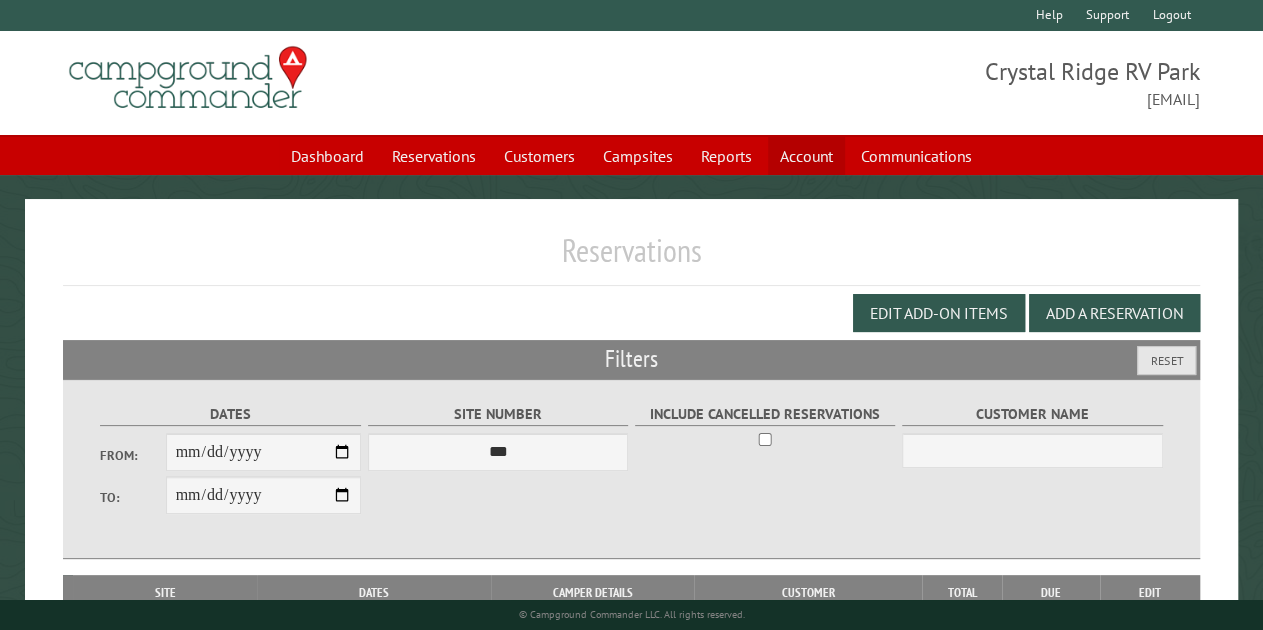 click on "Account" at bounding box center [806, 156] 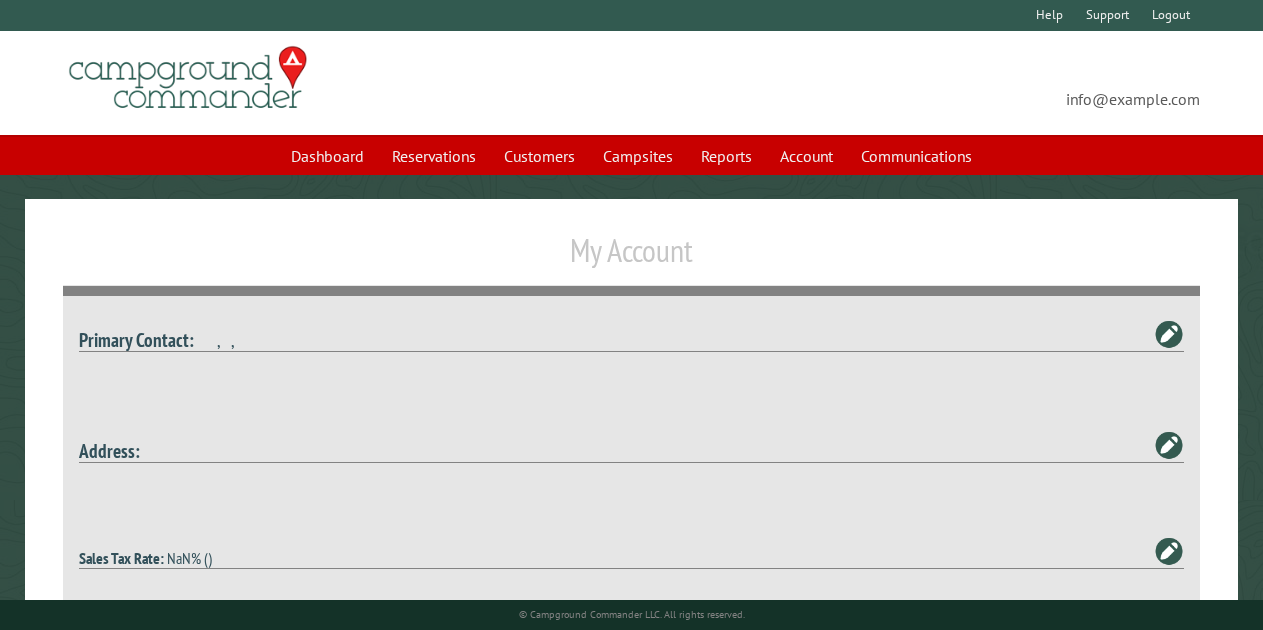 scroll, scrollTop: 0, scrollLeft: 0, axis: both 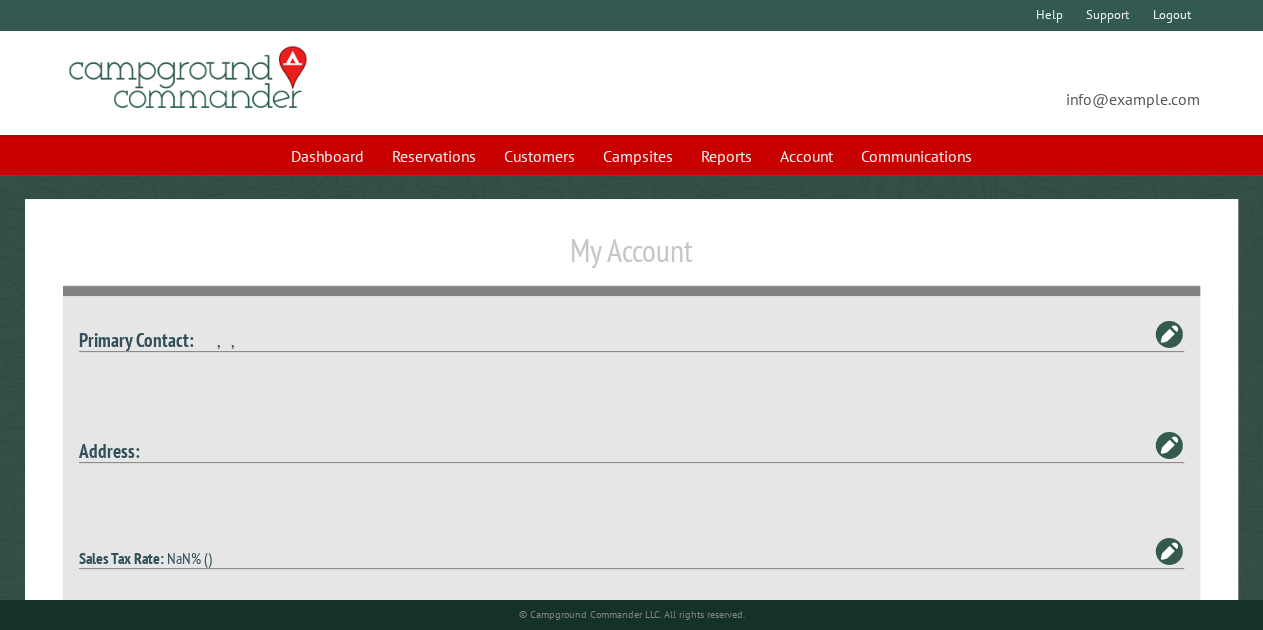 type on "**********" 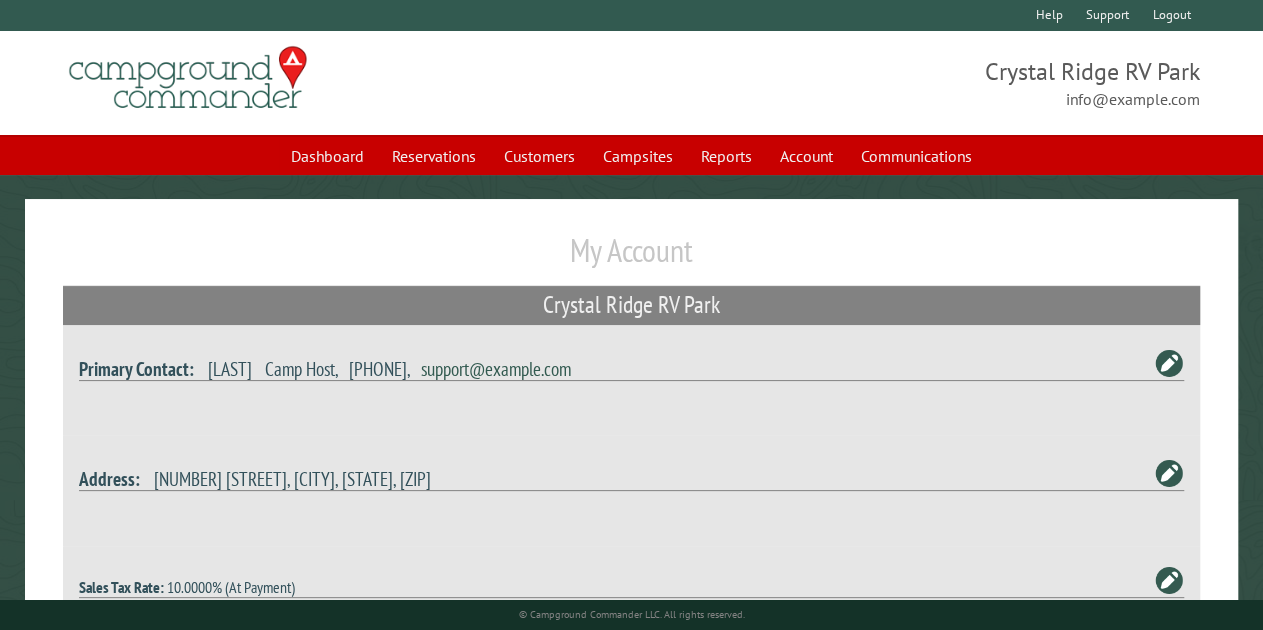 click on "Reservations" at bounding box center [434, 156] 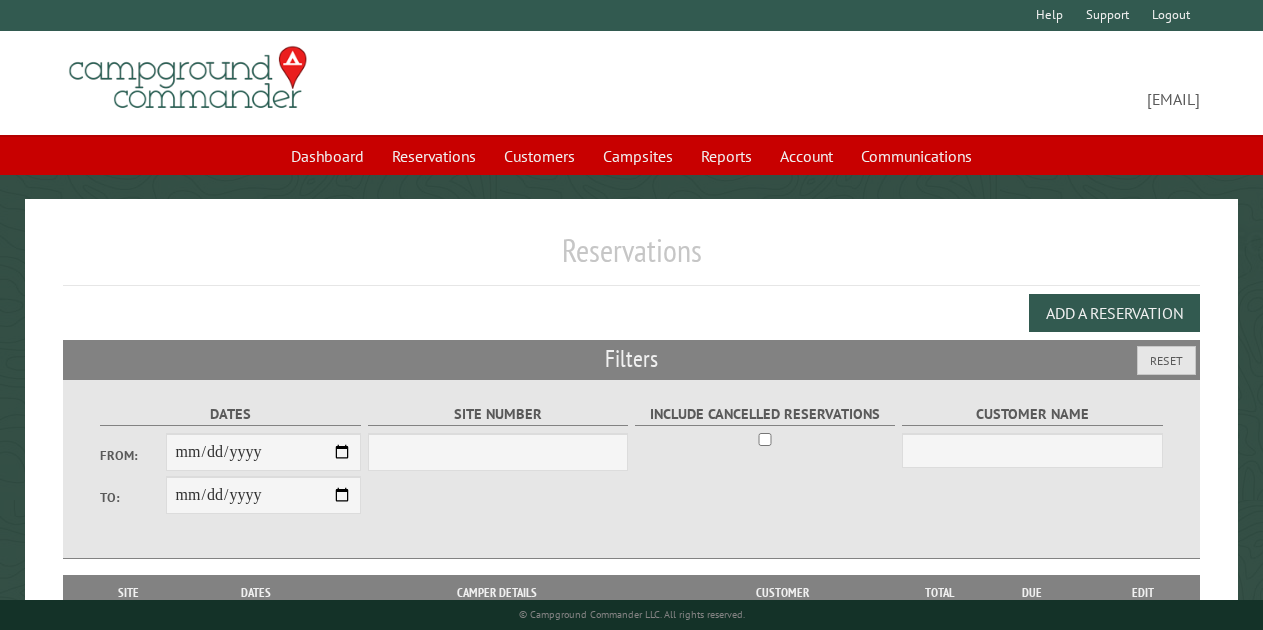 scroll, scrollTop: 0, scrollLeft: 0, axis: both 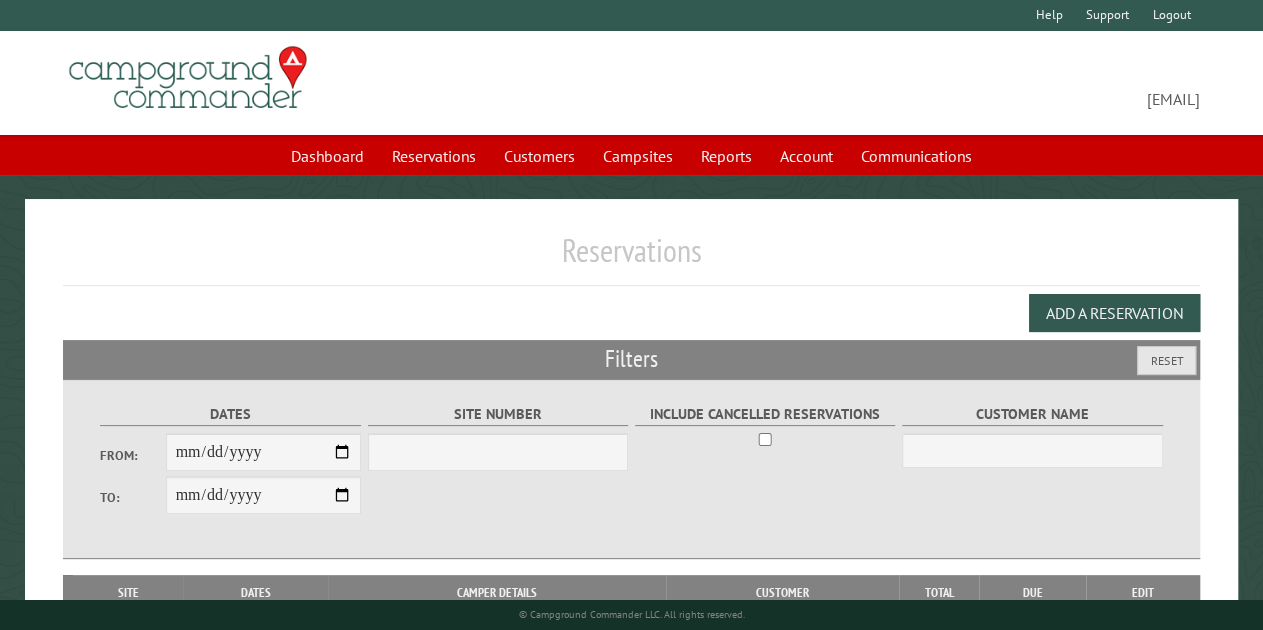 select on "***" 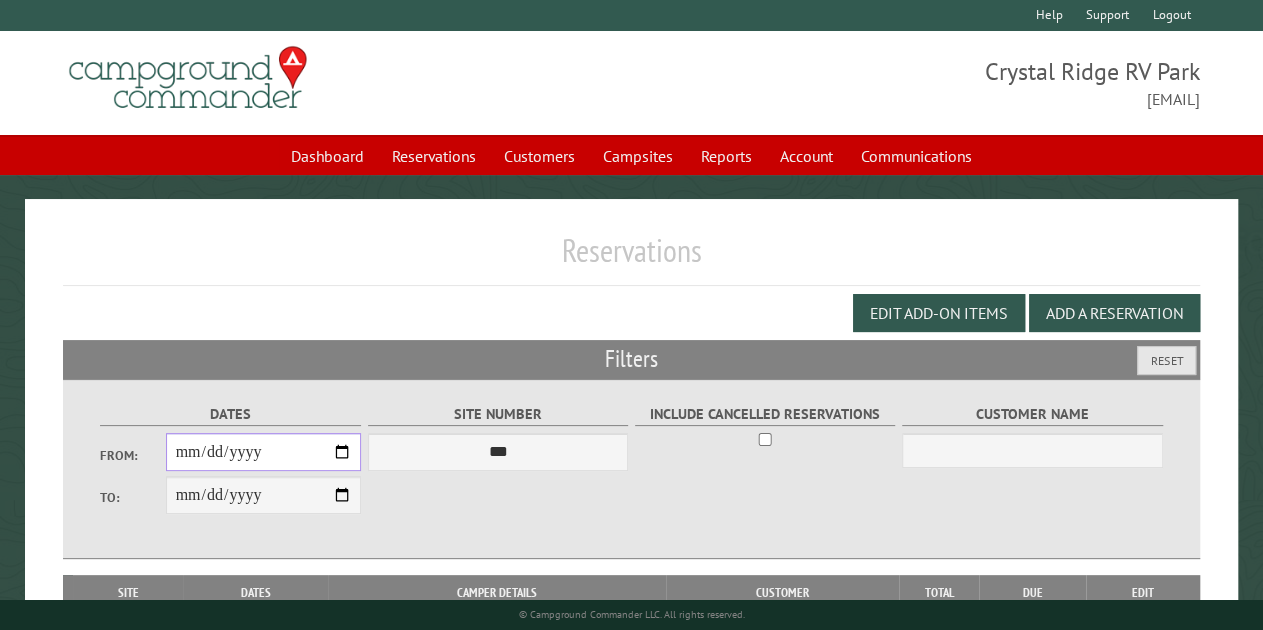click on "From:" at bounding box center (264, 452) 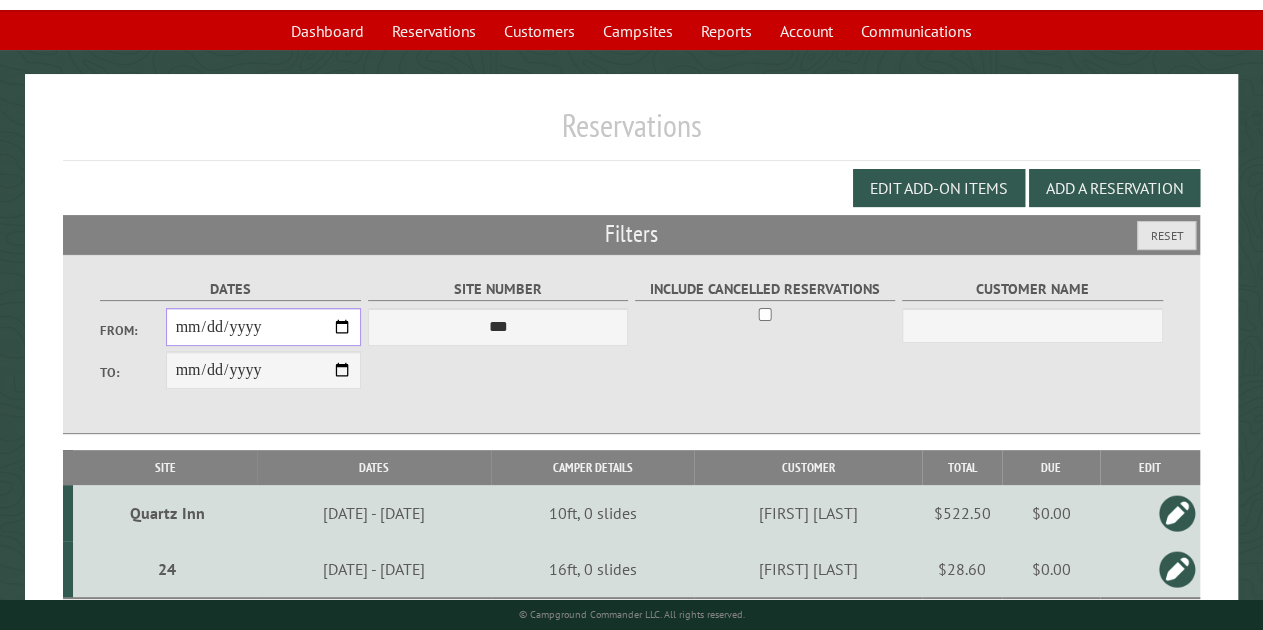 scroll, scrollTop: 0, scrollLeft: 0, axis: both 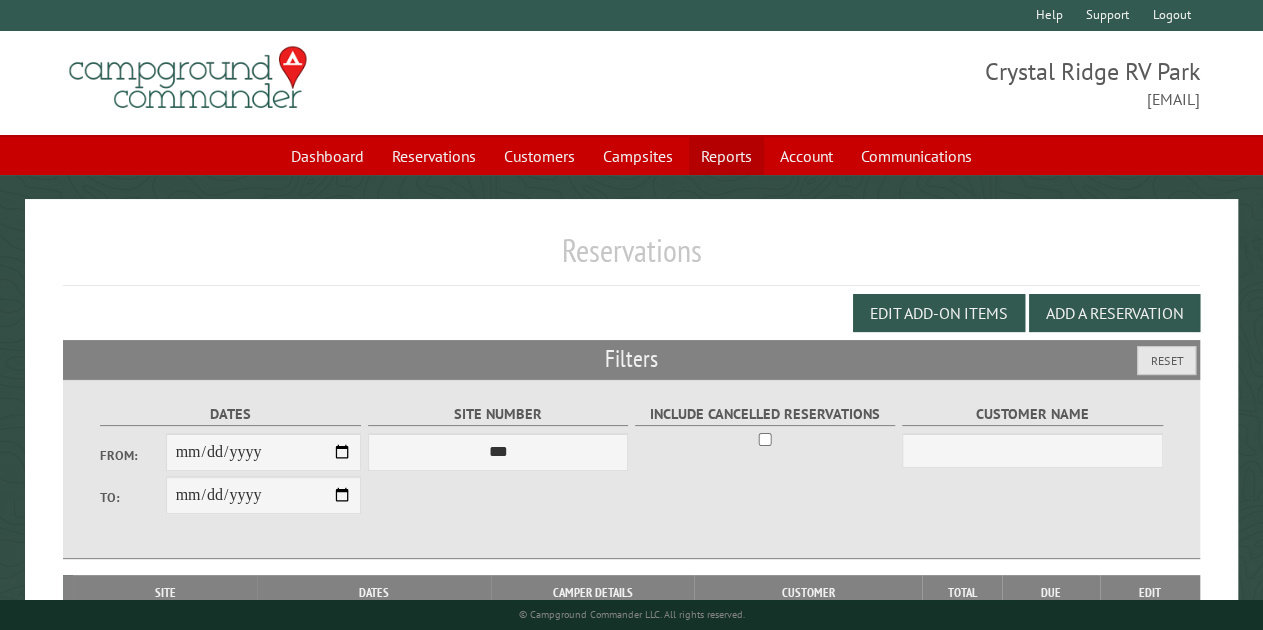 click on "Reports" at bounding box center [726, 156] 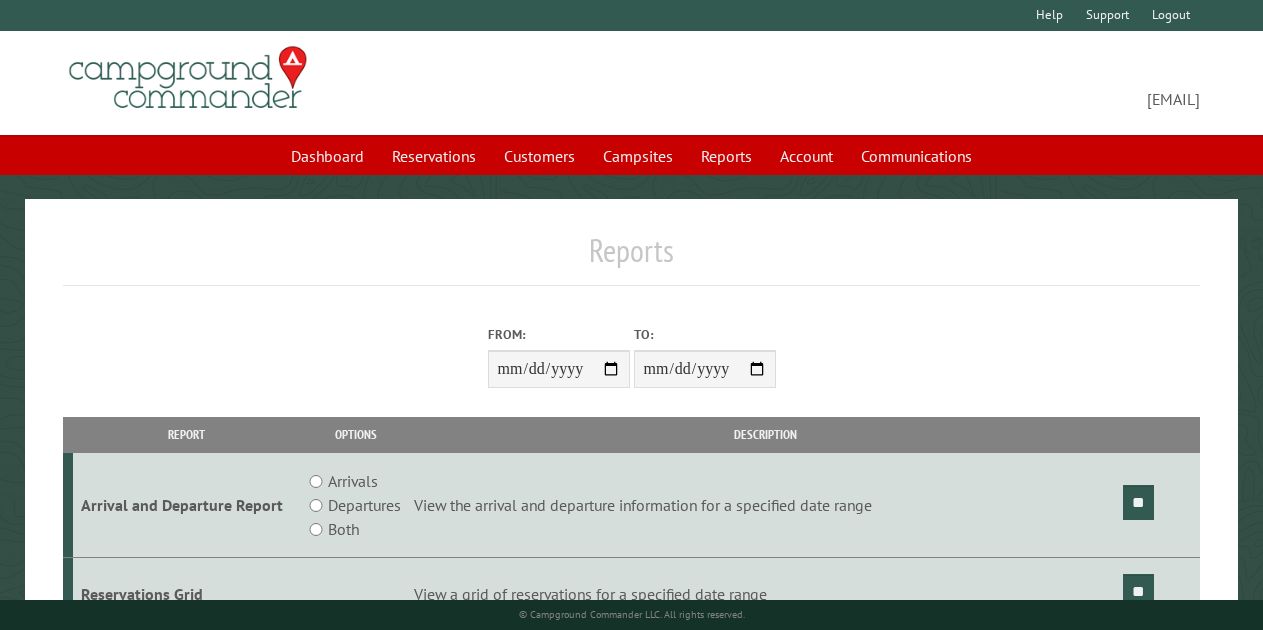 scroll, scrollTop: 0, scrollLeft: 0, axis: both 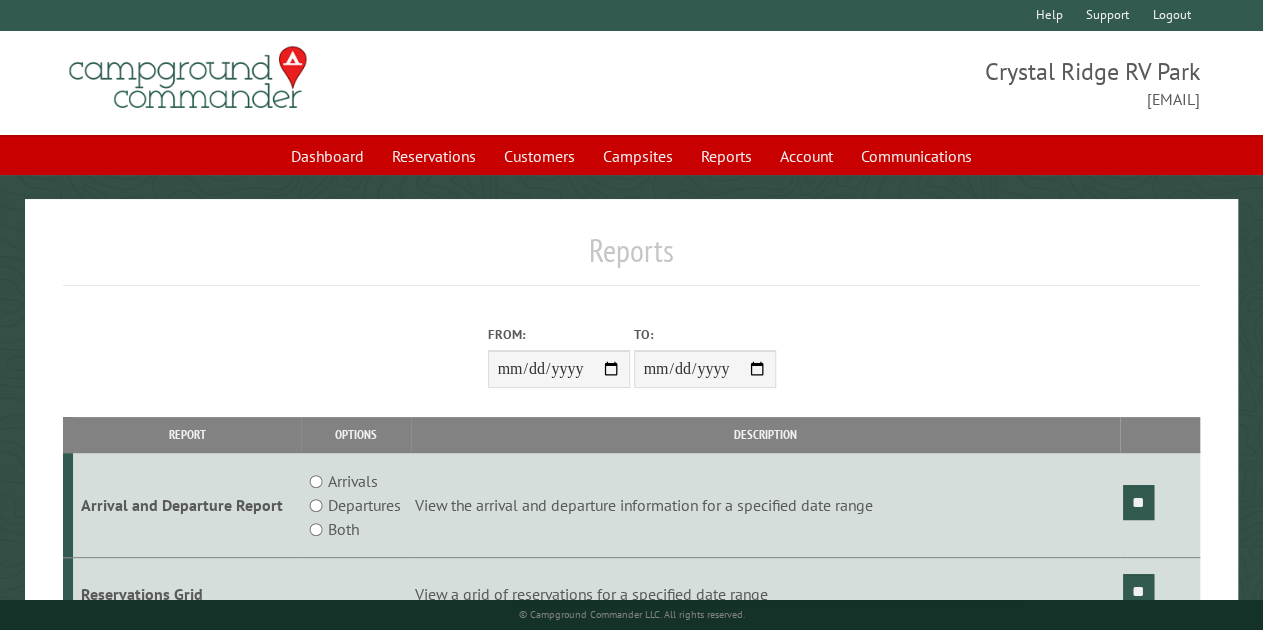 click on "Reservations" at bounding box center [434, 156] 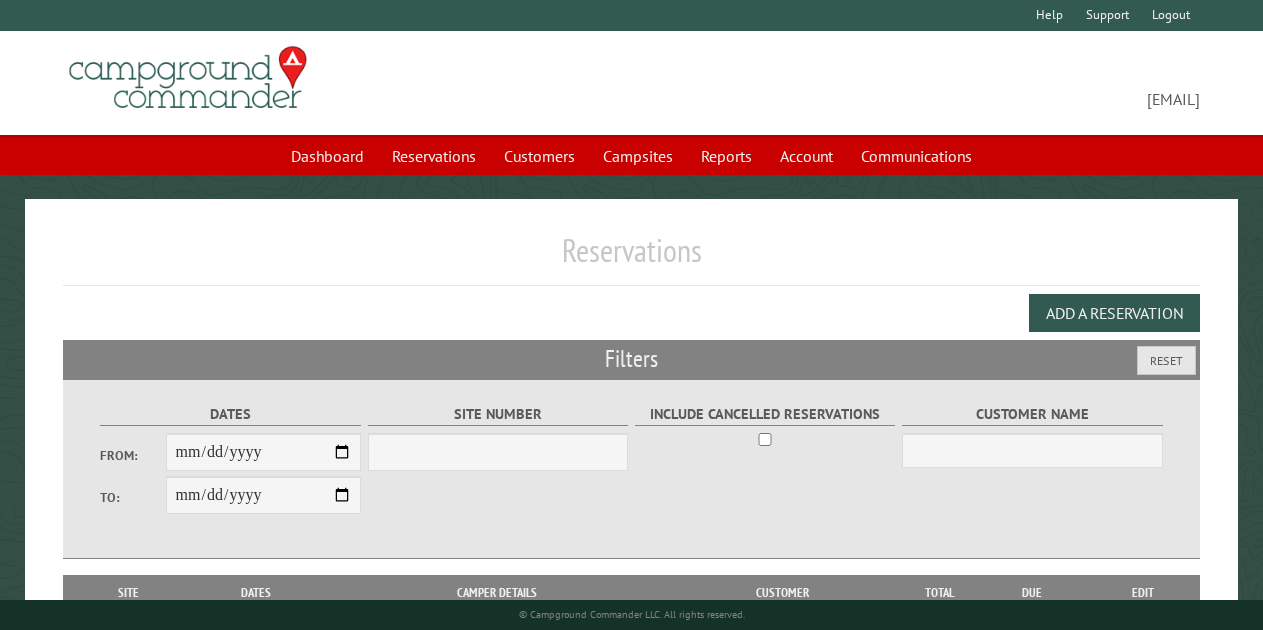 scroll, scrollTop: 0, scrollLeft: 0, axis: both 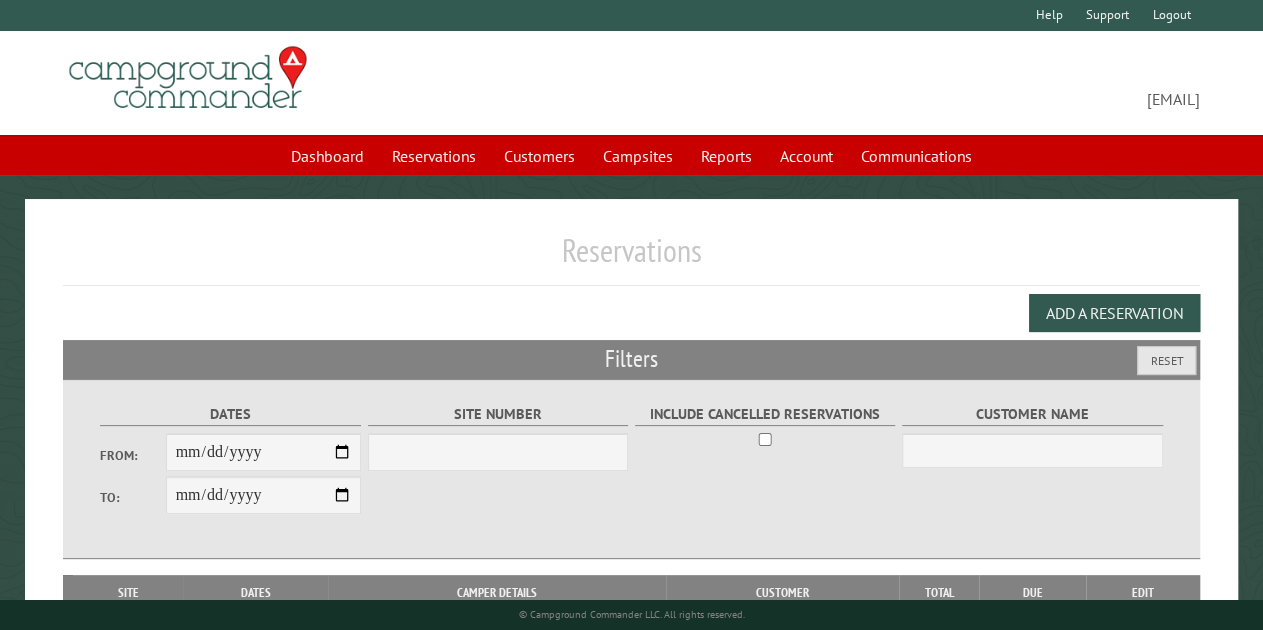 select on "***" 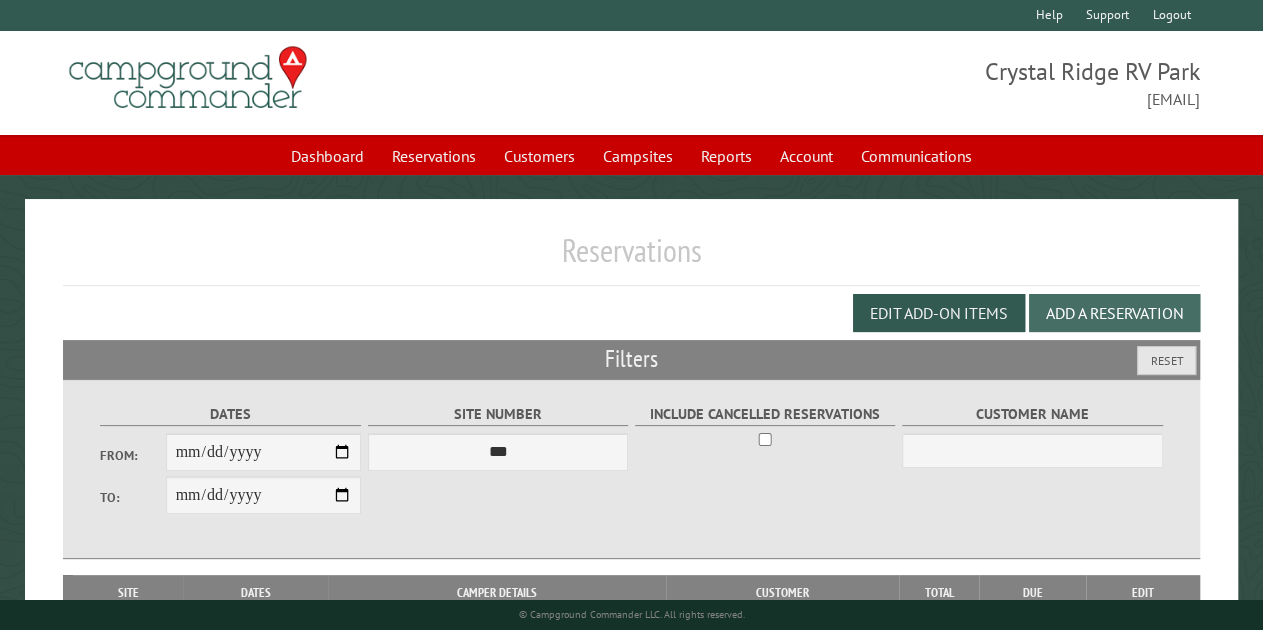 click on "Add a Reservation" at bounding box center (1114, 313) 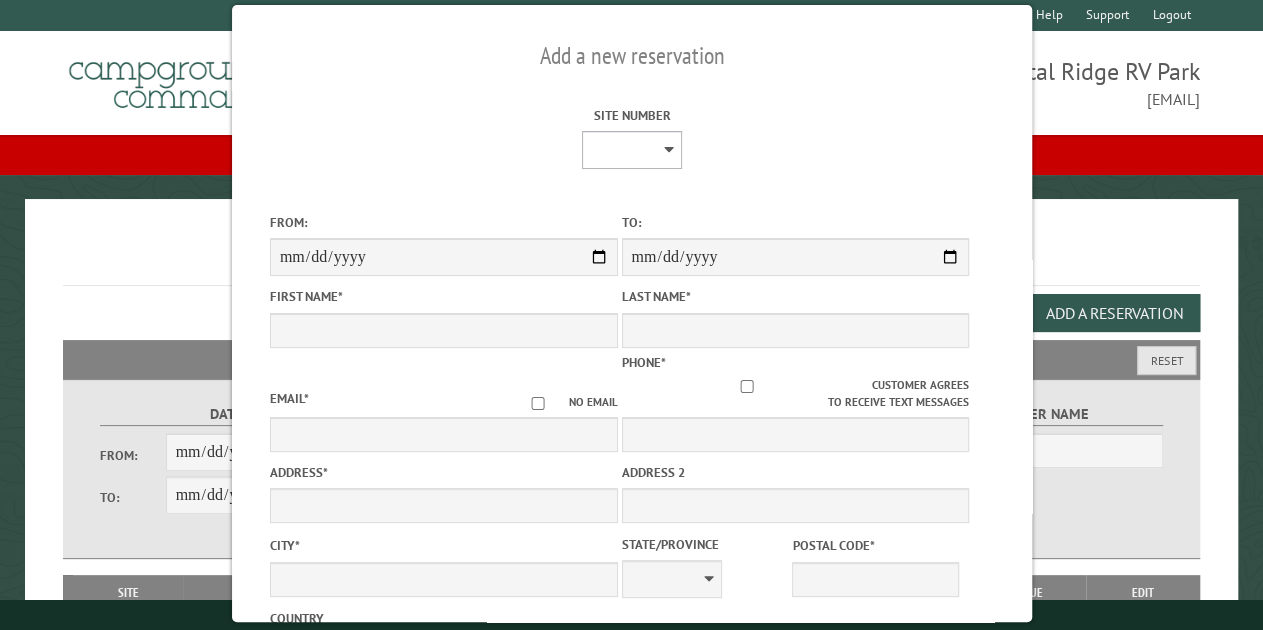 click on "**********" at bounding box center [632, 150] 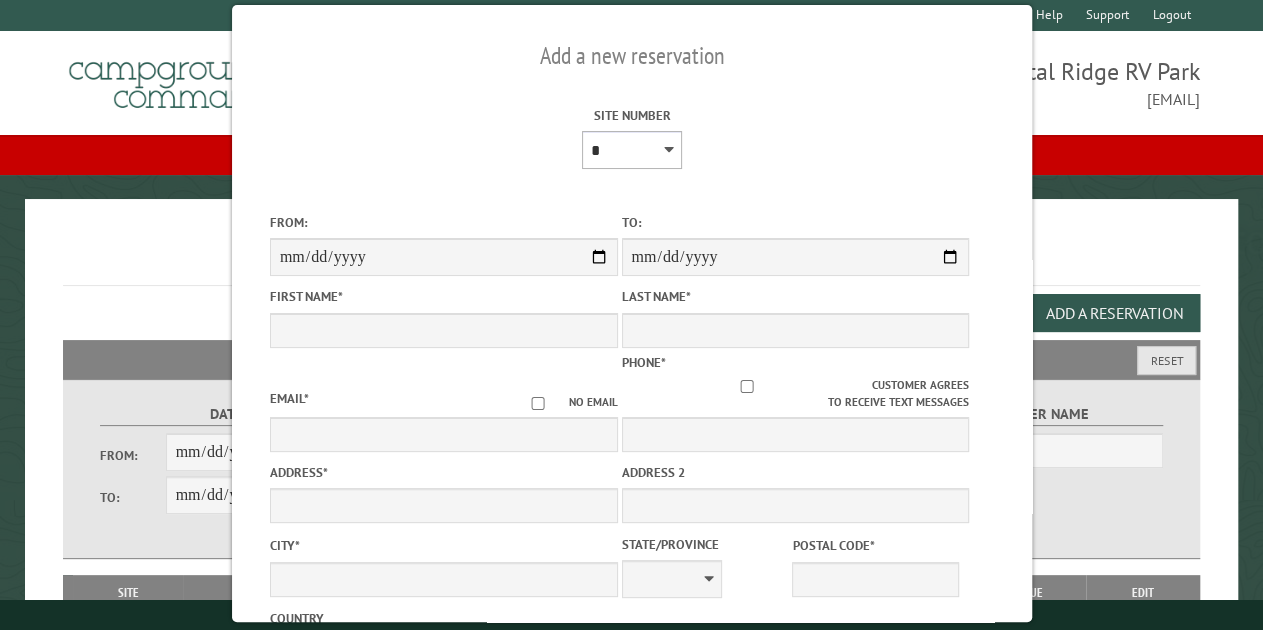 click on "**********" at bounding box center [632, 150] 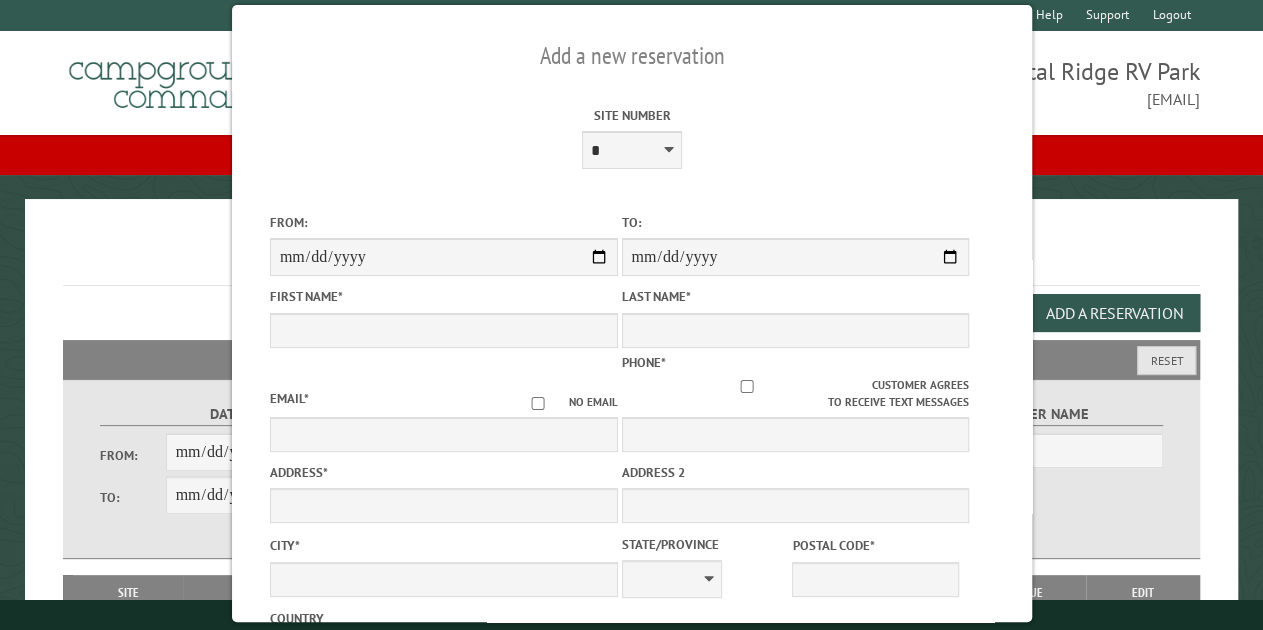 click on "From:" at bounding box center (443, 257) 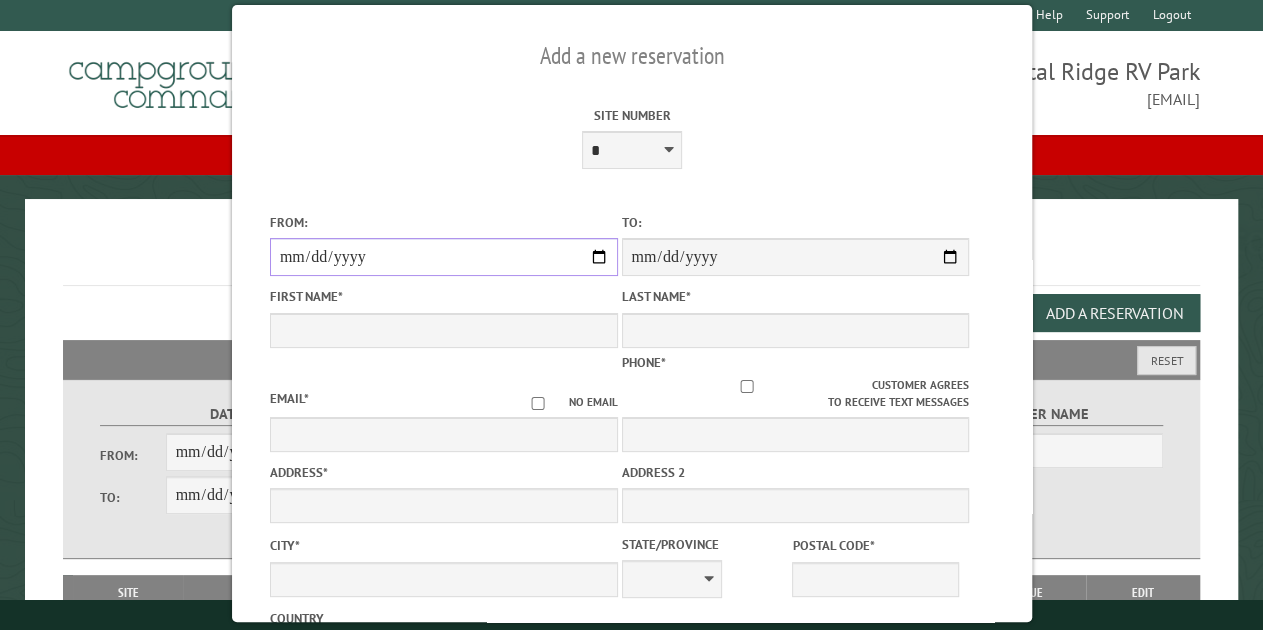 type on "**********" 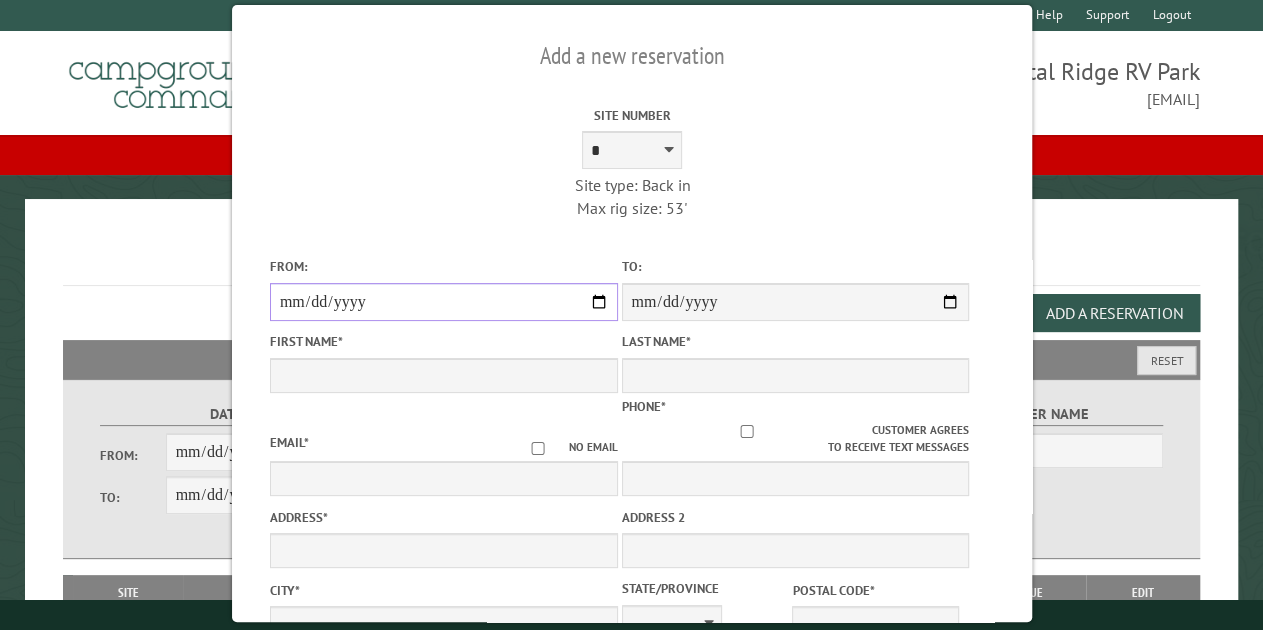 type on "**********" 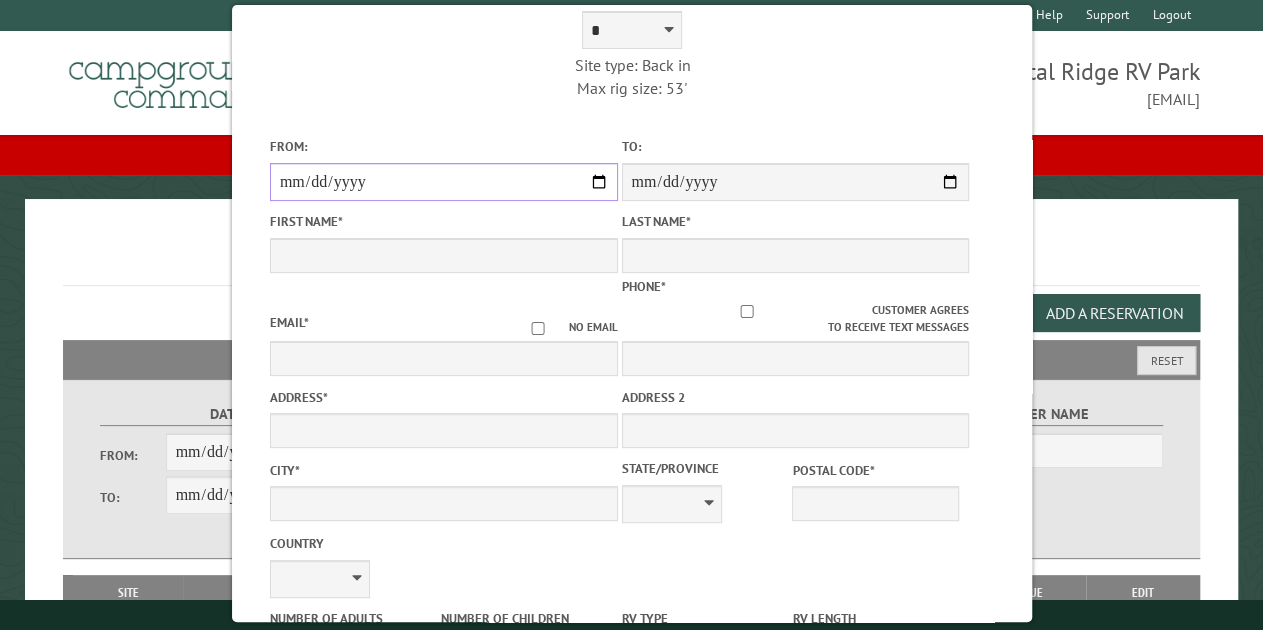 scroll, scrollTop: 121, scrollLeft: 0, axis: vertical 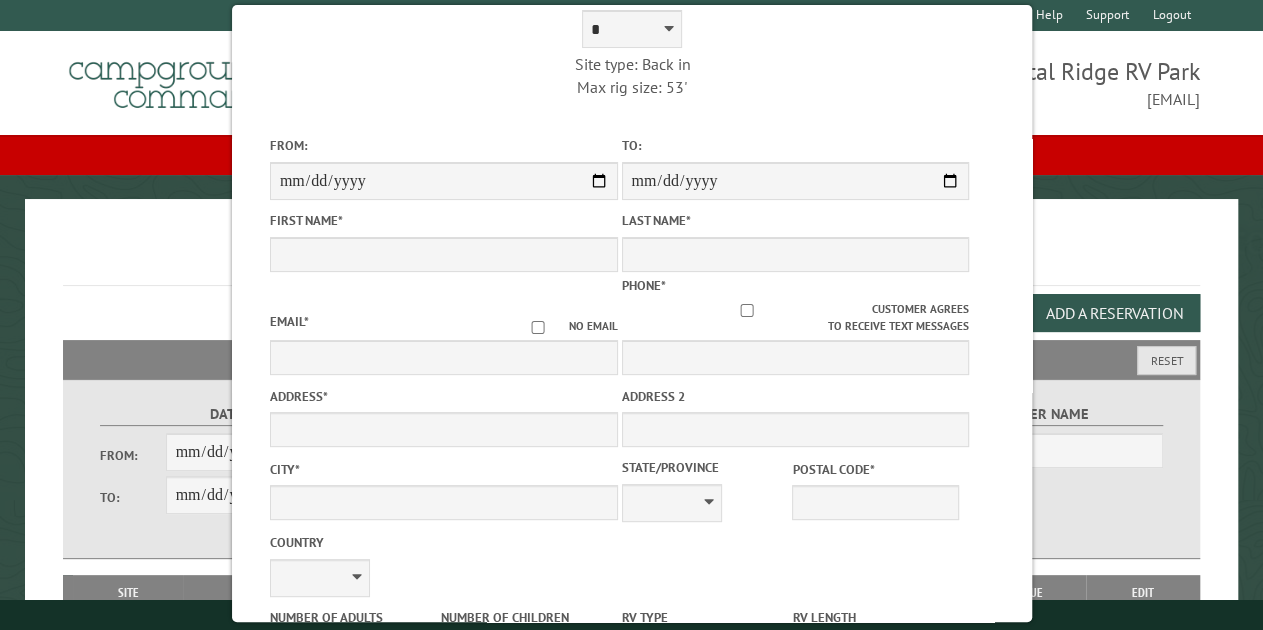 click on "**********" at bounding box center [795, 181] 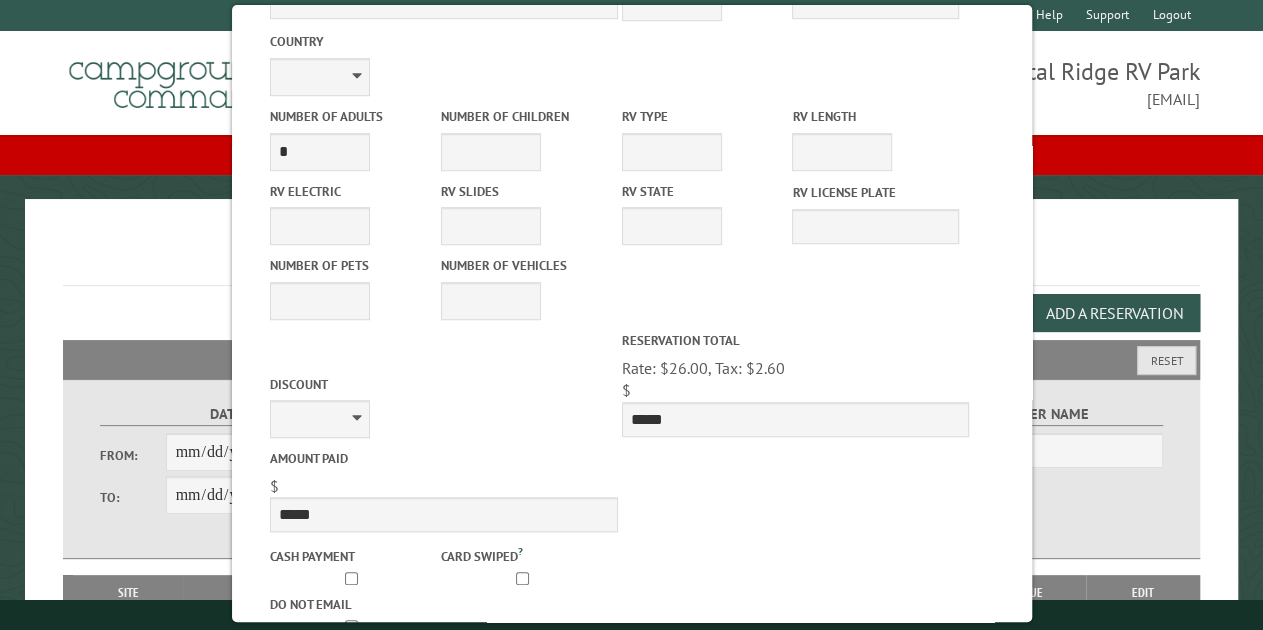 scroll, scrollTop: 695, scrollLeft: 0, axis: vertical 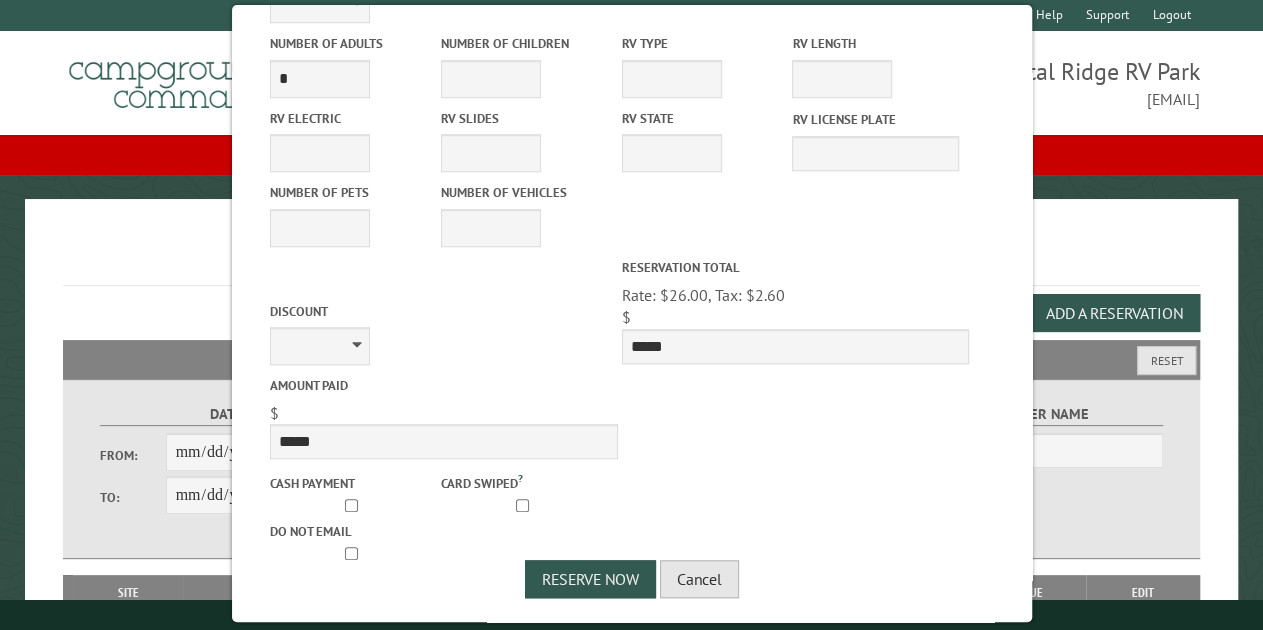 click on "Cancel" at bounding box center [699, 579] 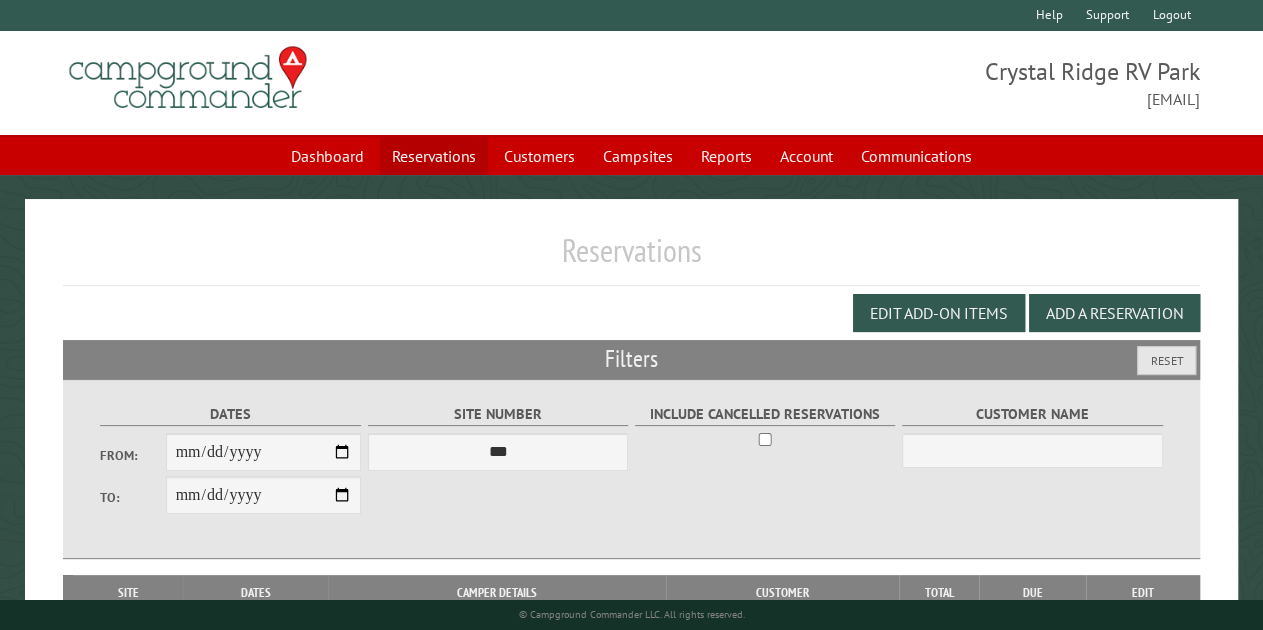 click on "Reservations" at bounding box center (434, 156) 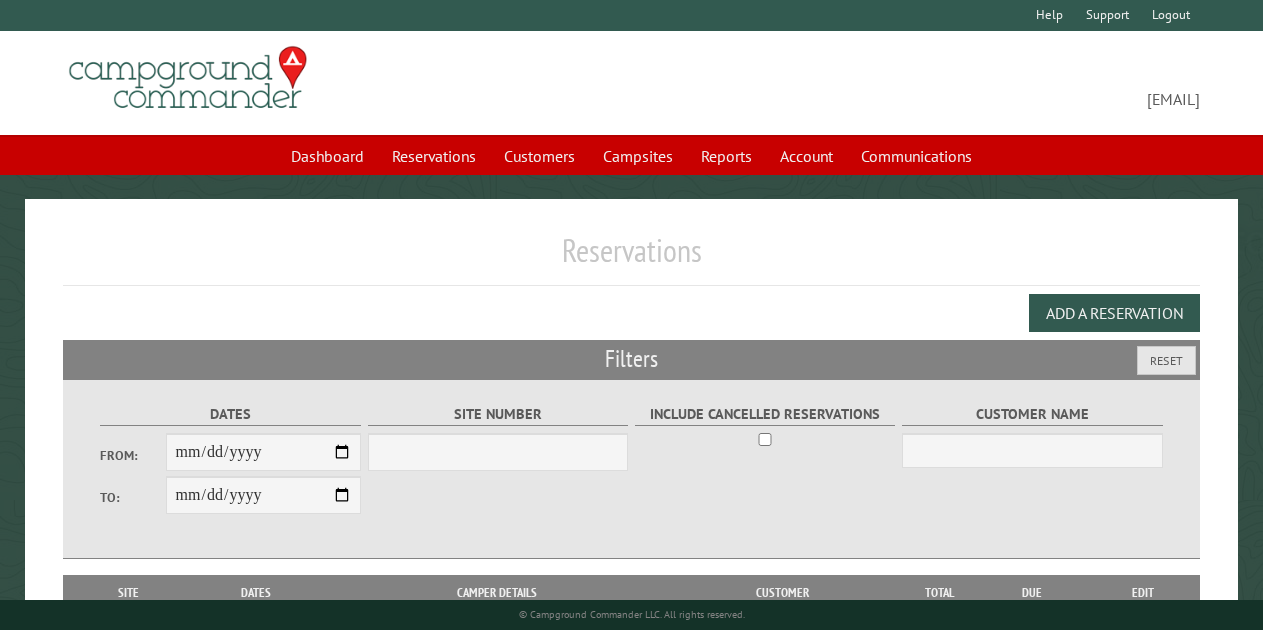 scroll, scrollTop: 0, scrollLeft: 0, axis: both 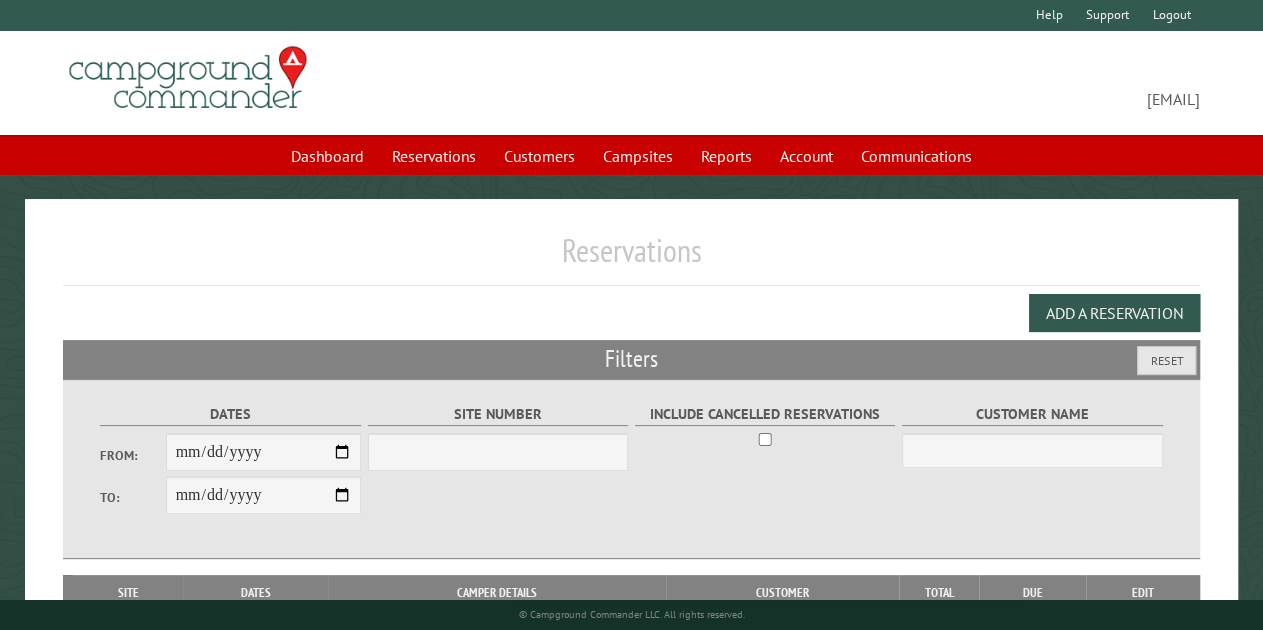 select on "***" 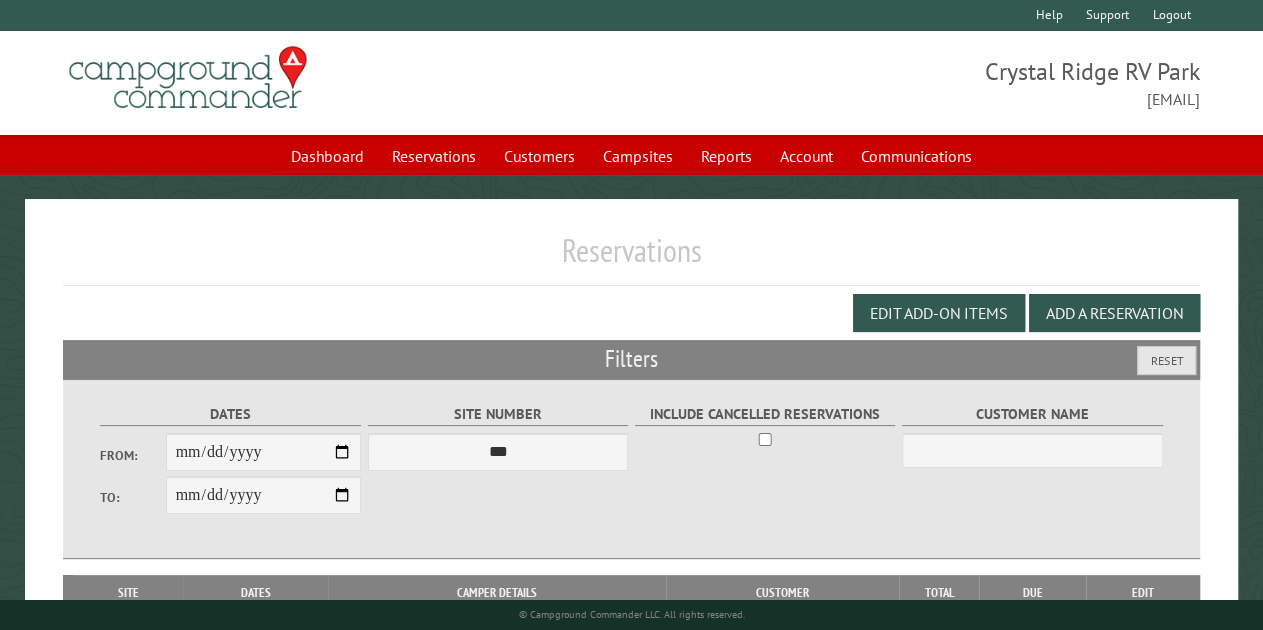 click on "Reports" at bounding box center [726, 156] 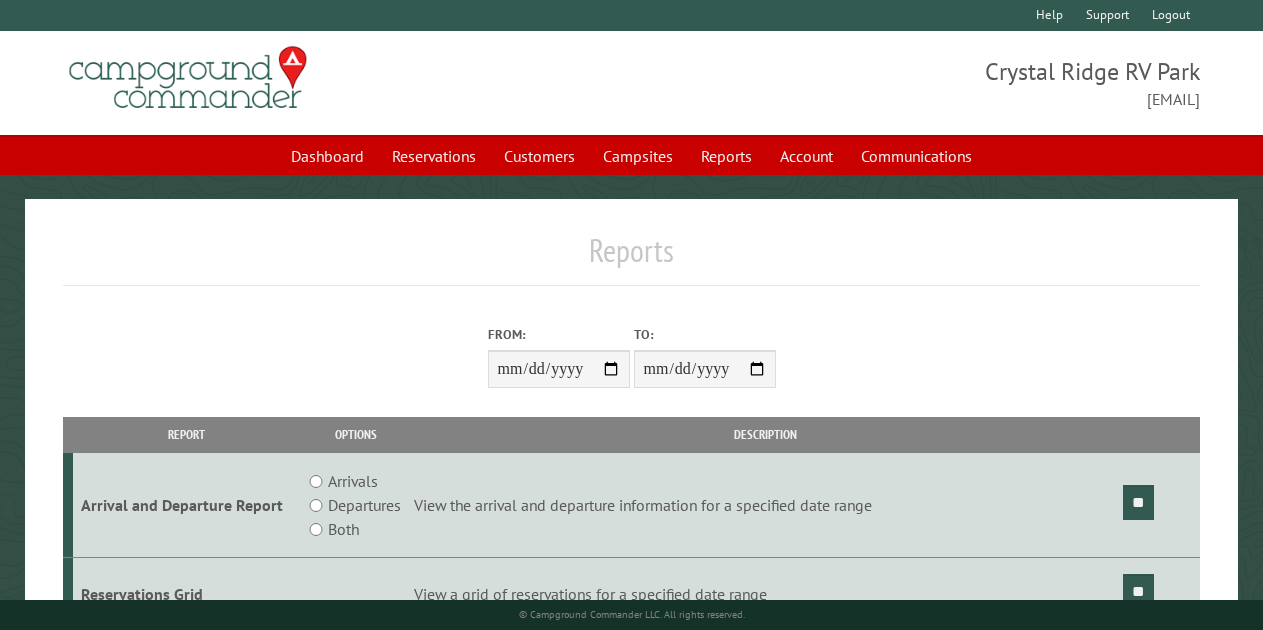 scroll, scrollTop: 0, scrollLeft: 0, axis: both 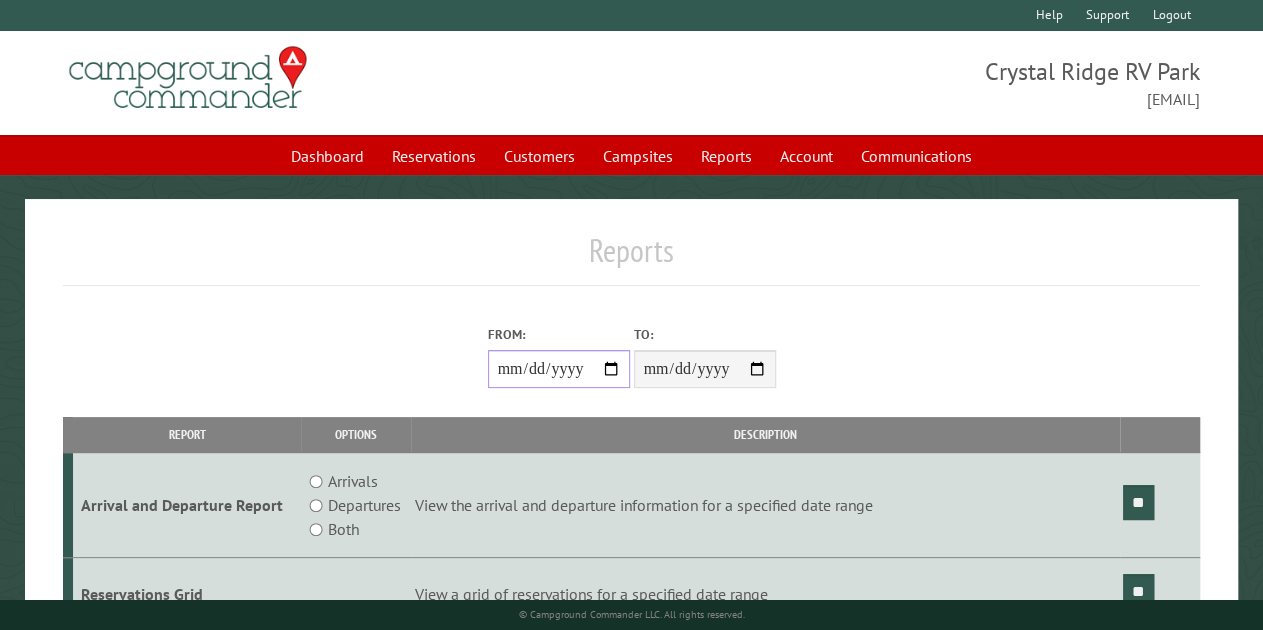 click on "From:" at bounding box center (559, 369) 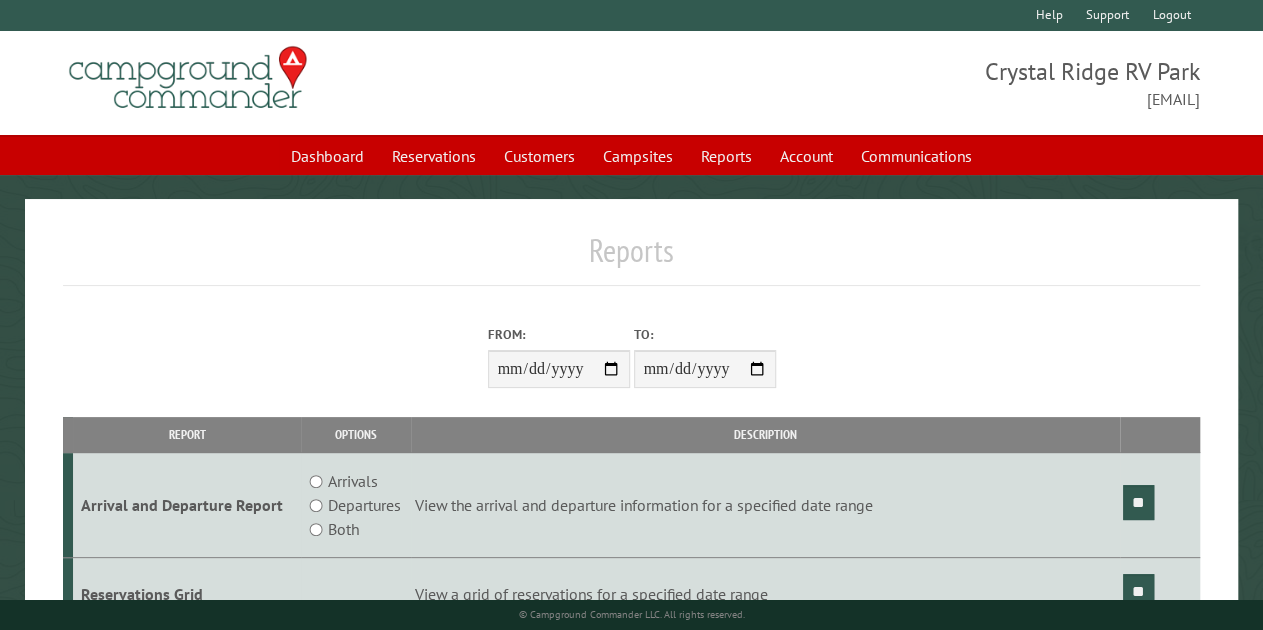 click on "**********" at bounding box center [705, 369] 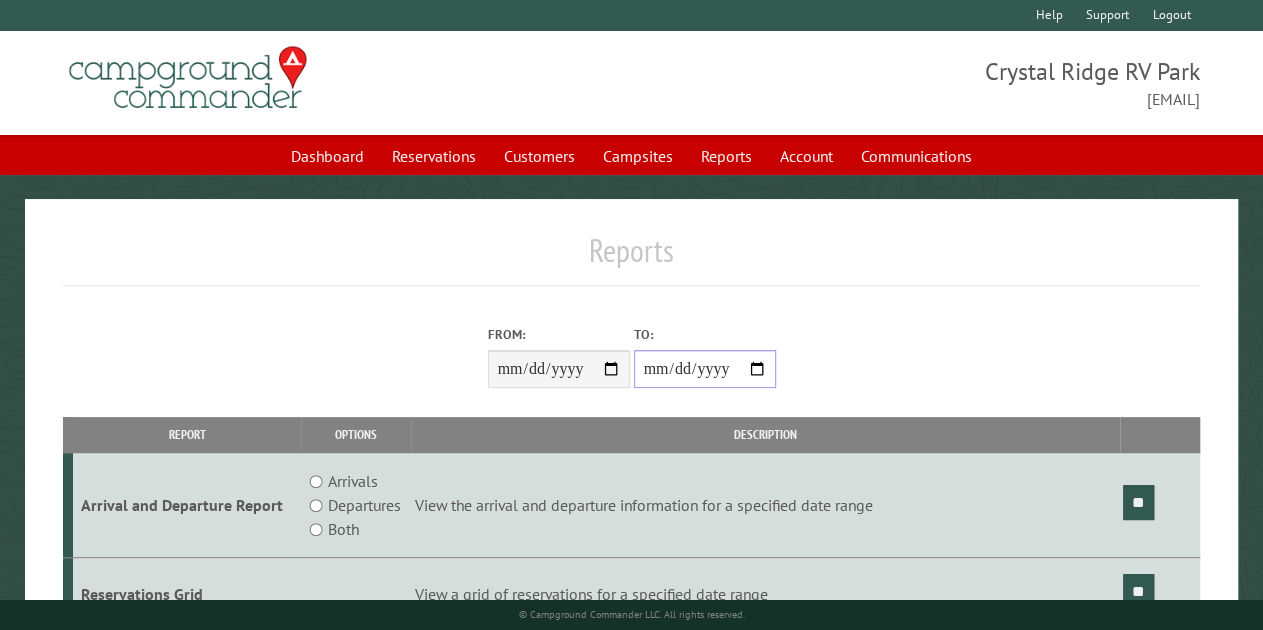 type on "**********" 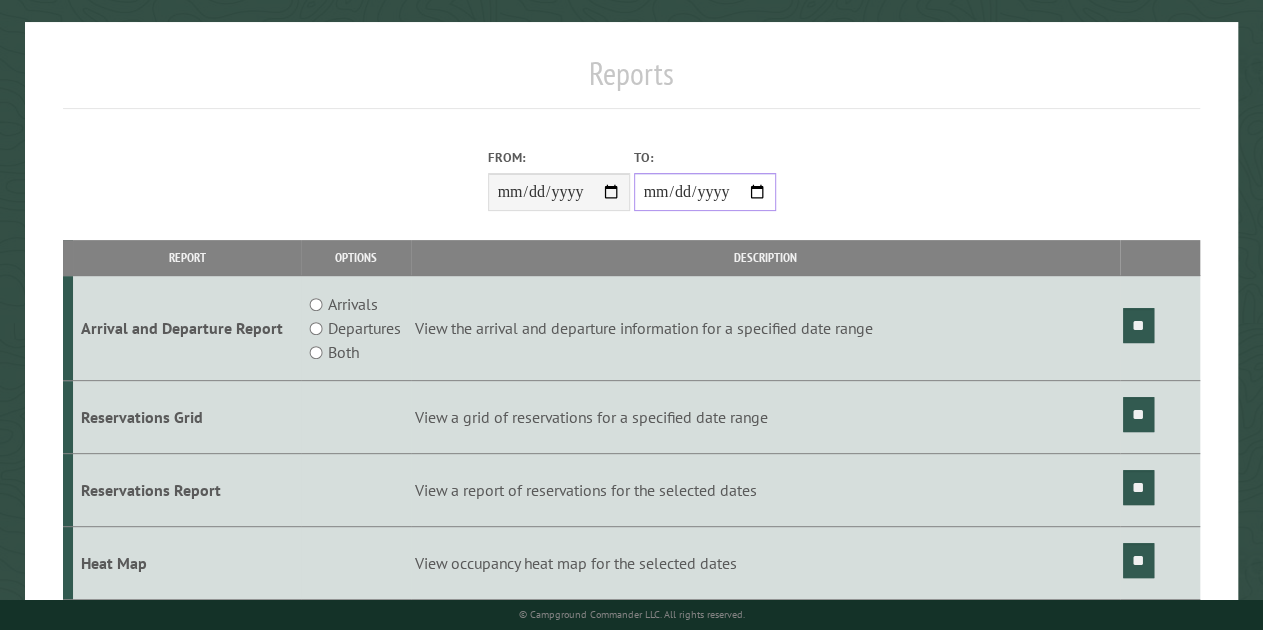 scroll, scrollTop: 178, scrollLeft: 0, axis: vertical 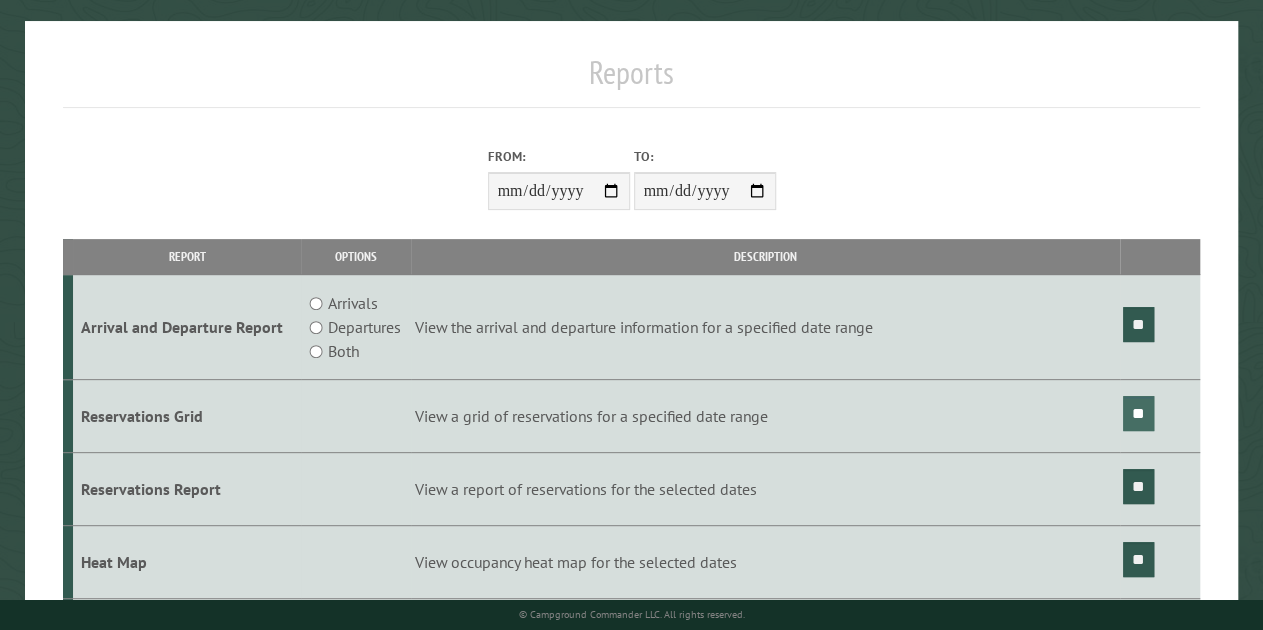 click on "**" at bounding box center [1138, 413] 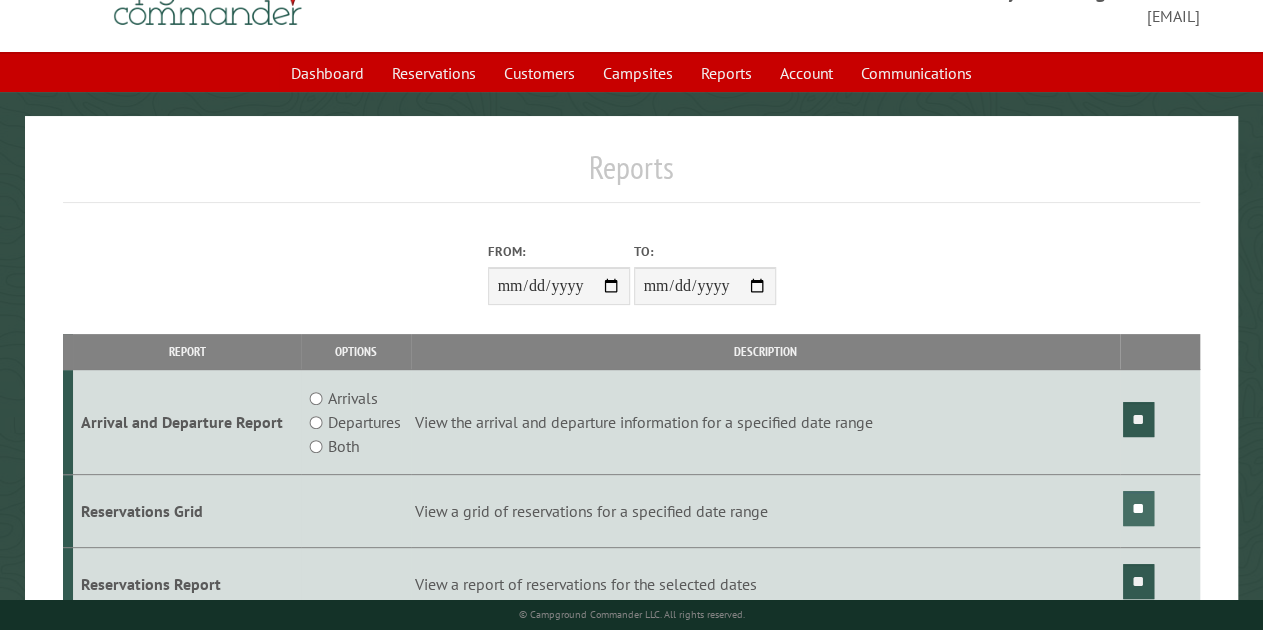 scroll, scrollTop: 0, scrollLeft: 0, axis: both 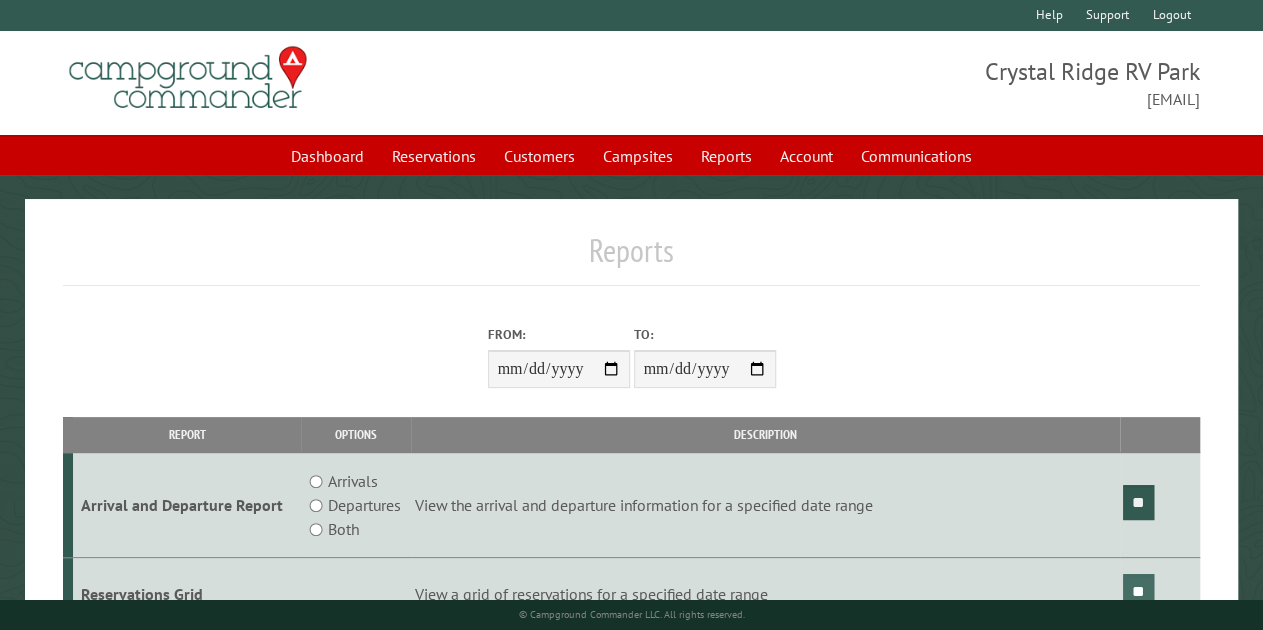 click on "Reservations" at bounding box center (434, 156) 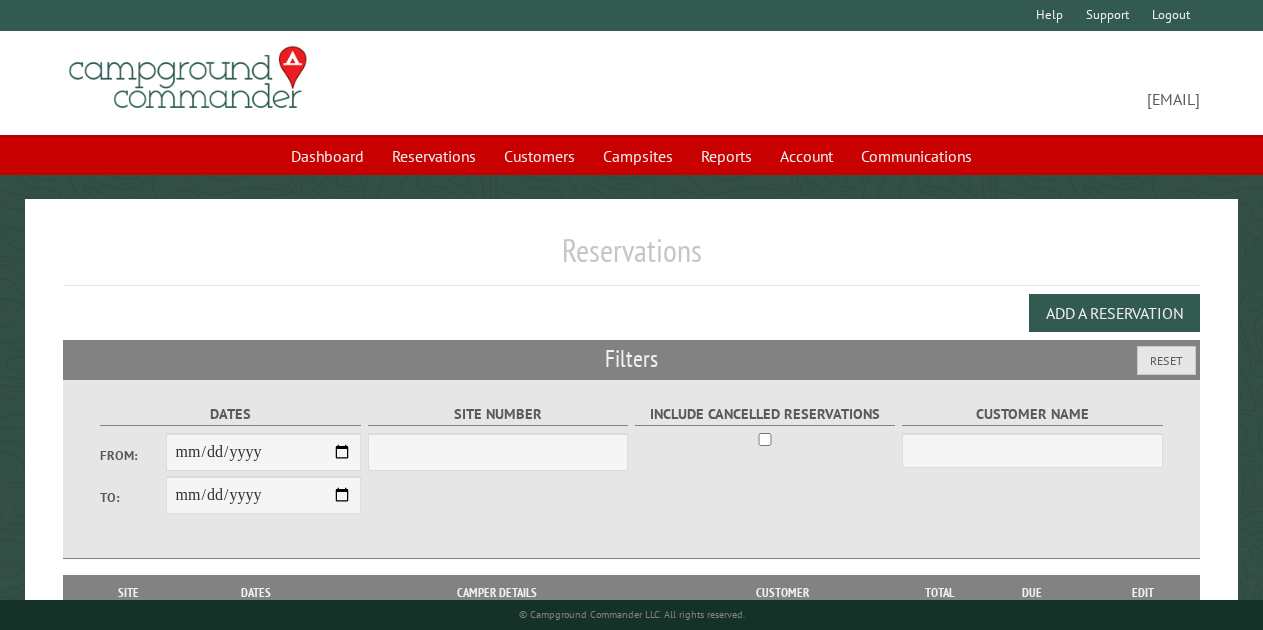 scroll, scrollTop: 0, scrollLeft: 0, axis: both 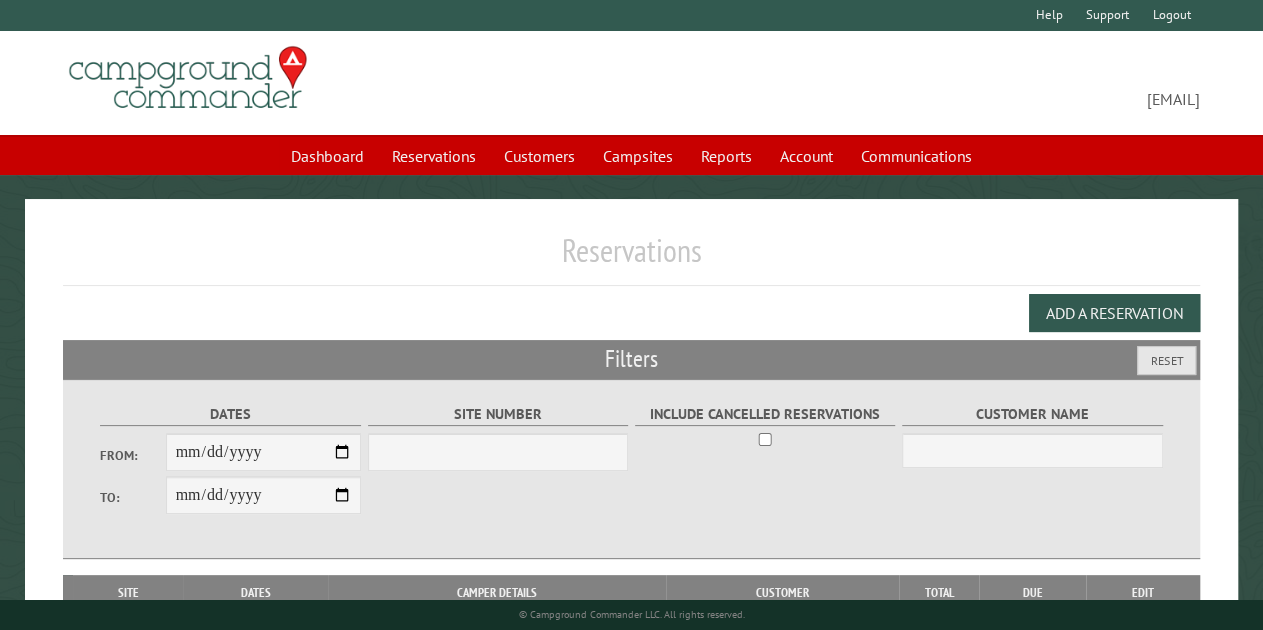 select on "***" 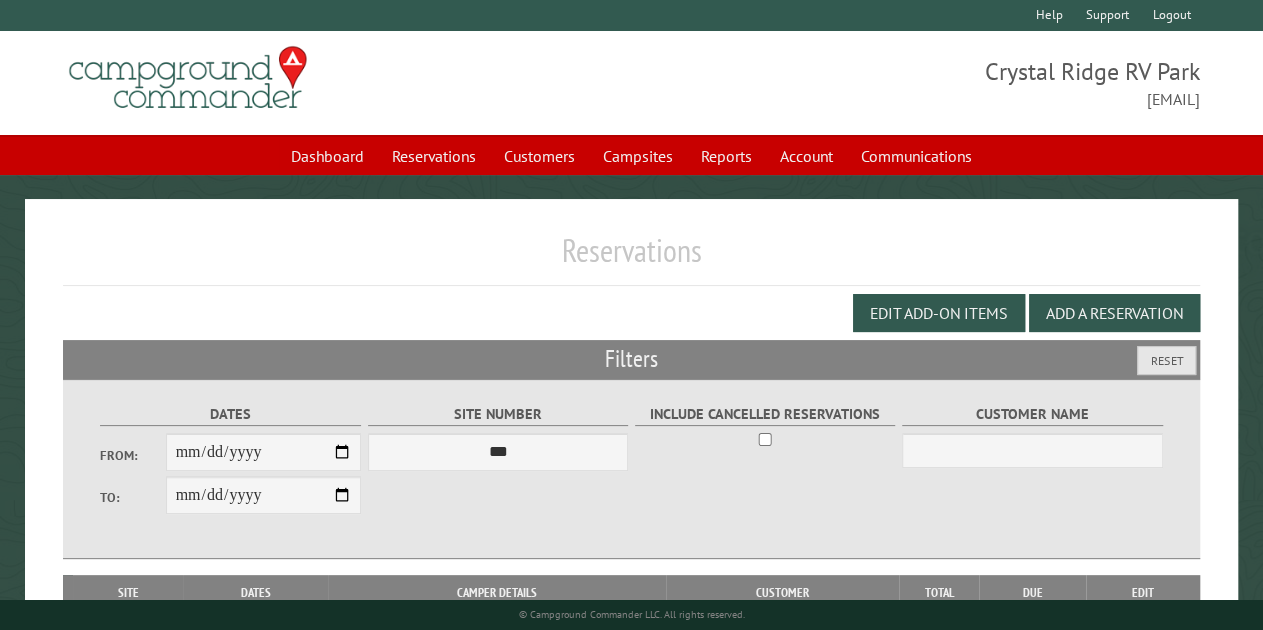 click on "Add a Reservation" at bounding box center (1114, 313) 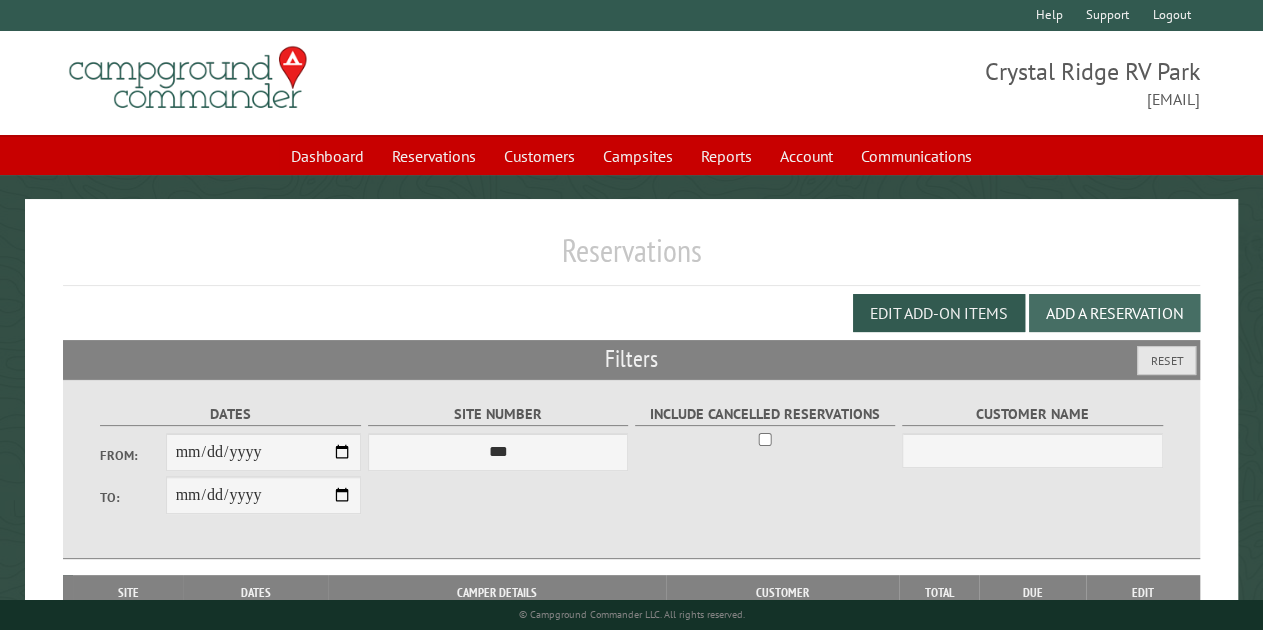 select on "*" 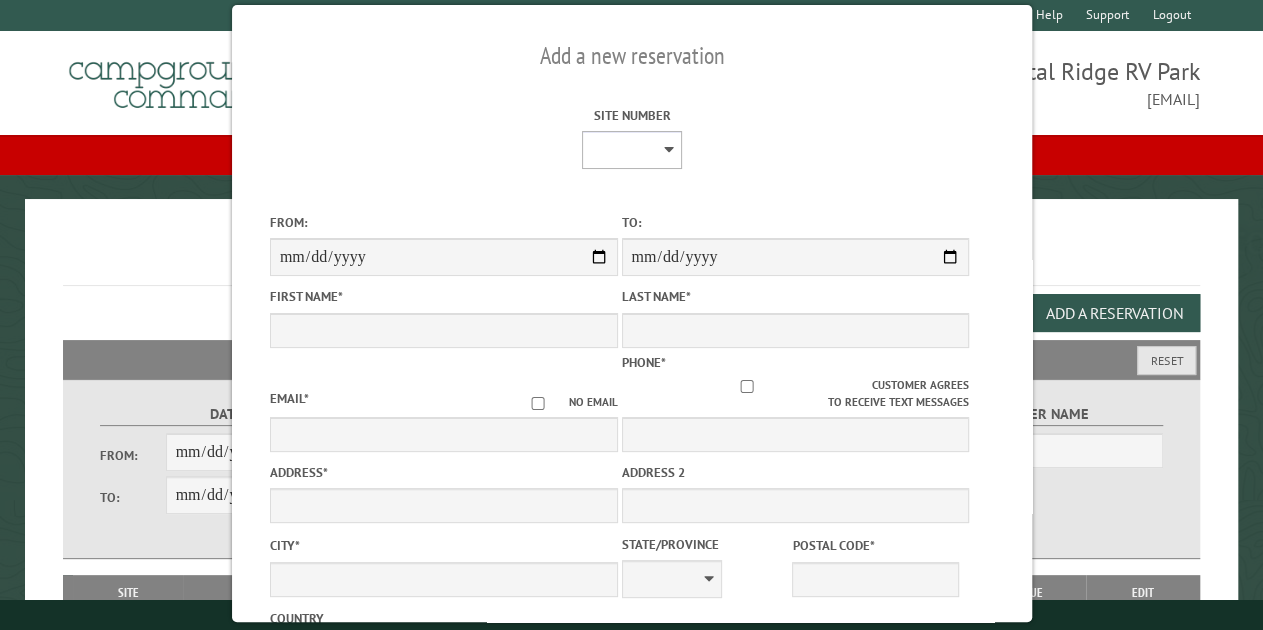 click on "**********" at bounding box center (632, 150) 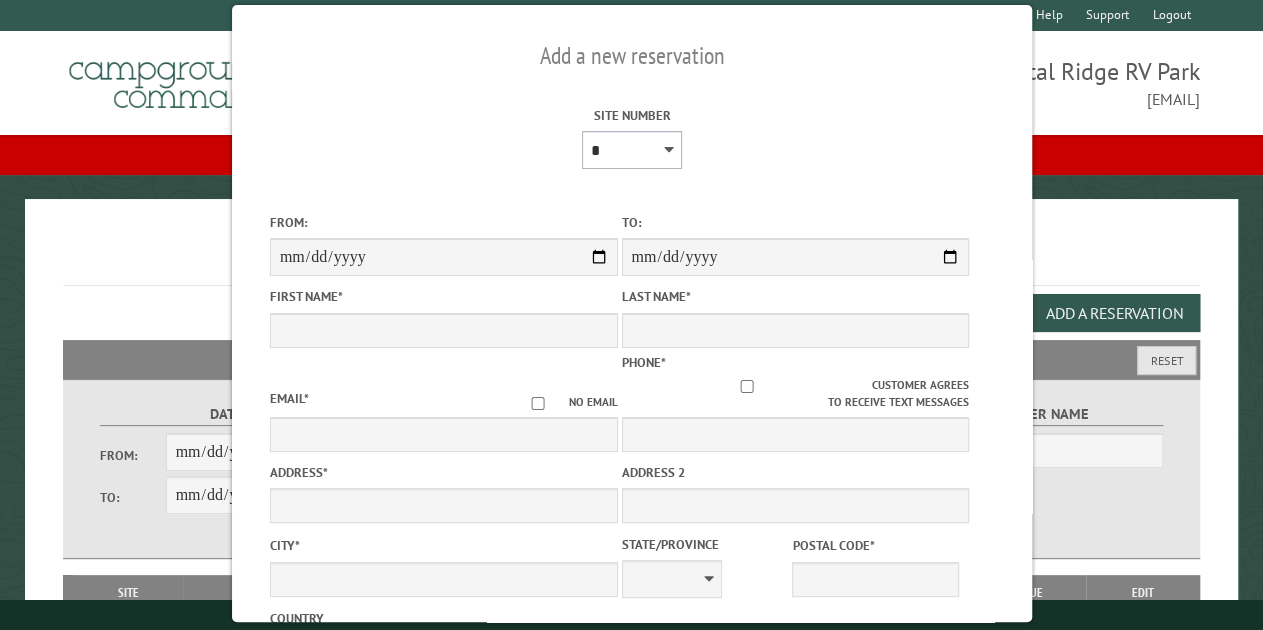 click on "**********" at bounding box center (632, 150) 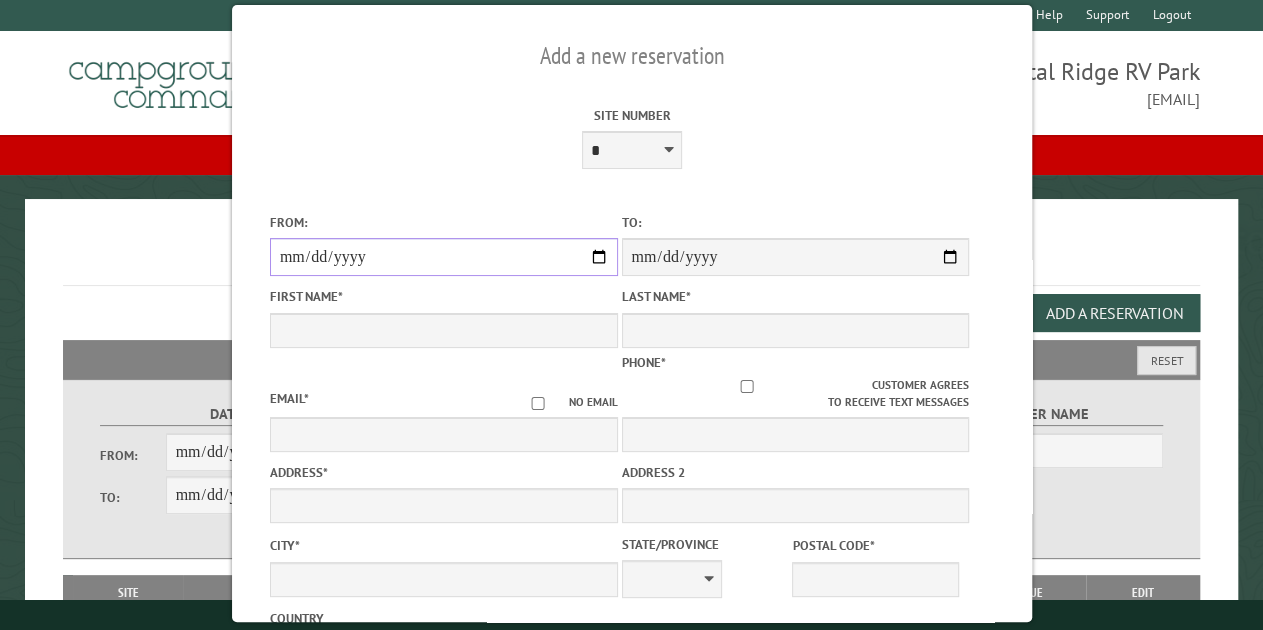click on "From:" at bounding box center [443, 257] 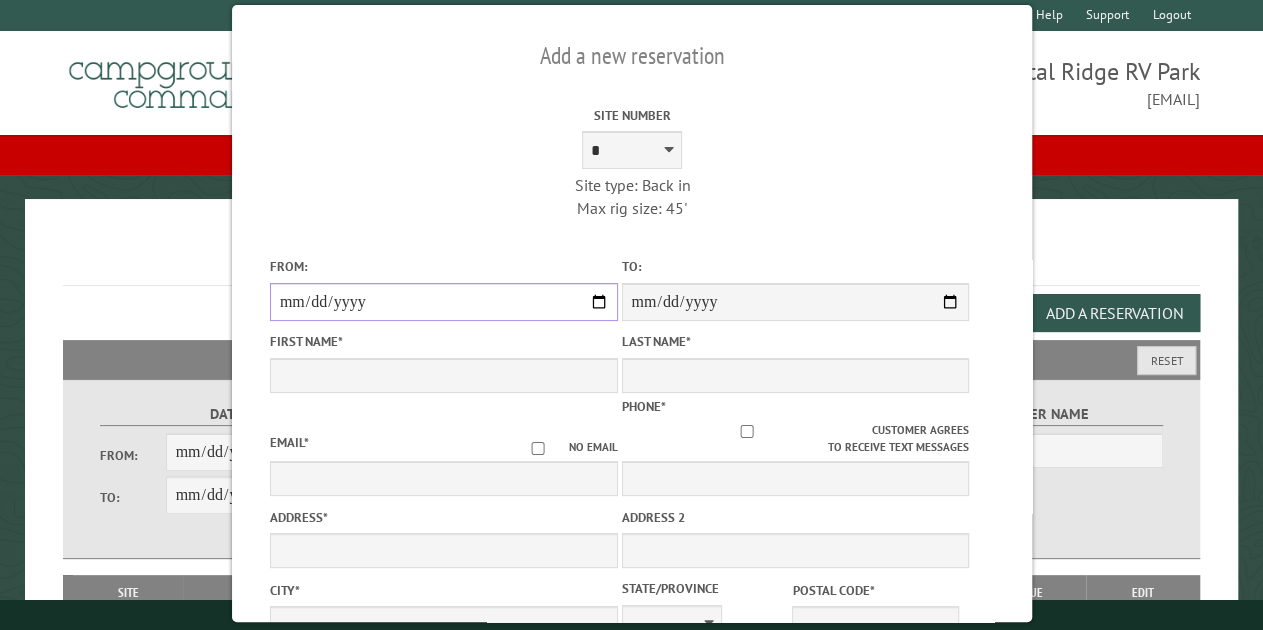 type on "**********" 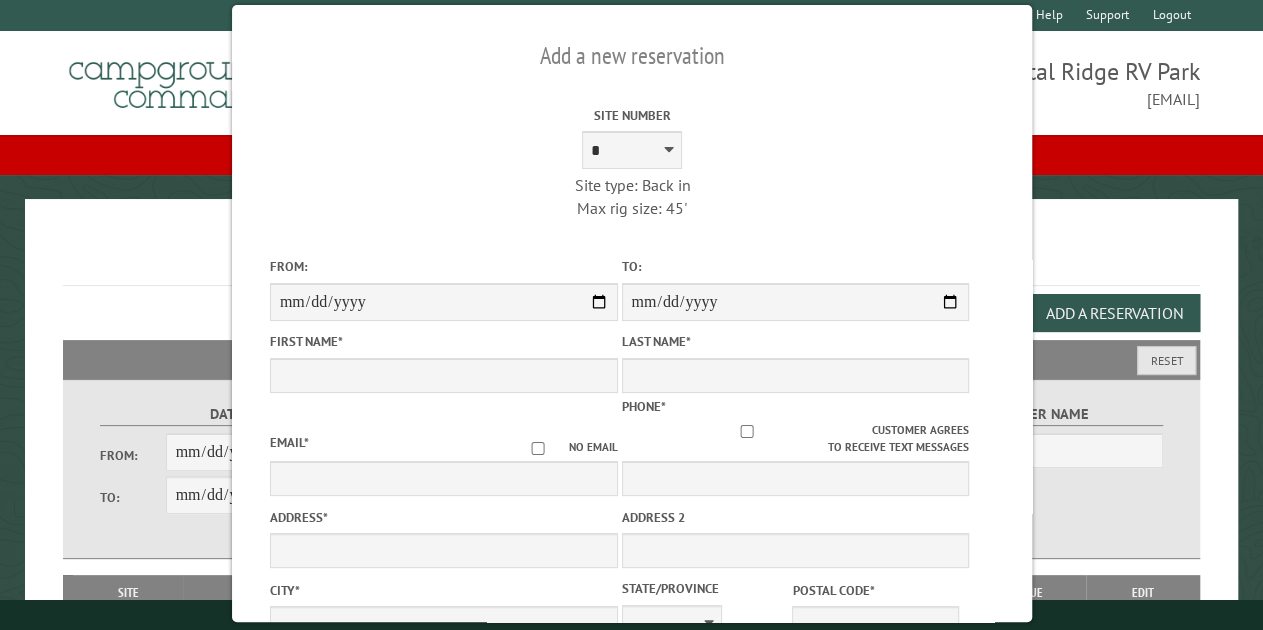 click on "**********" at bounding box center [795, 302] 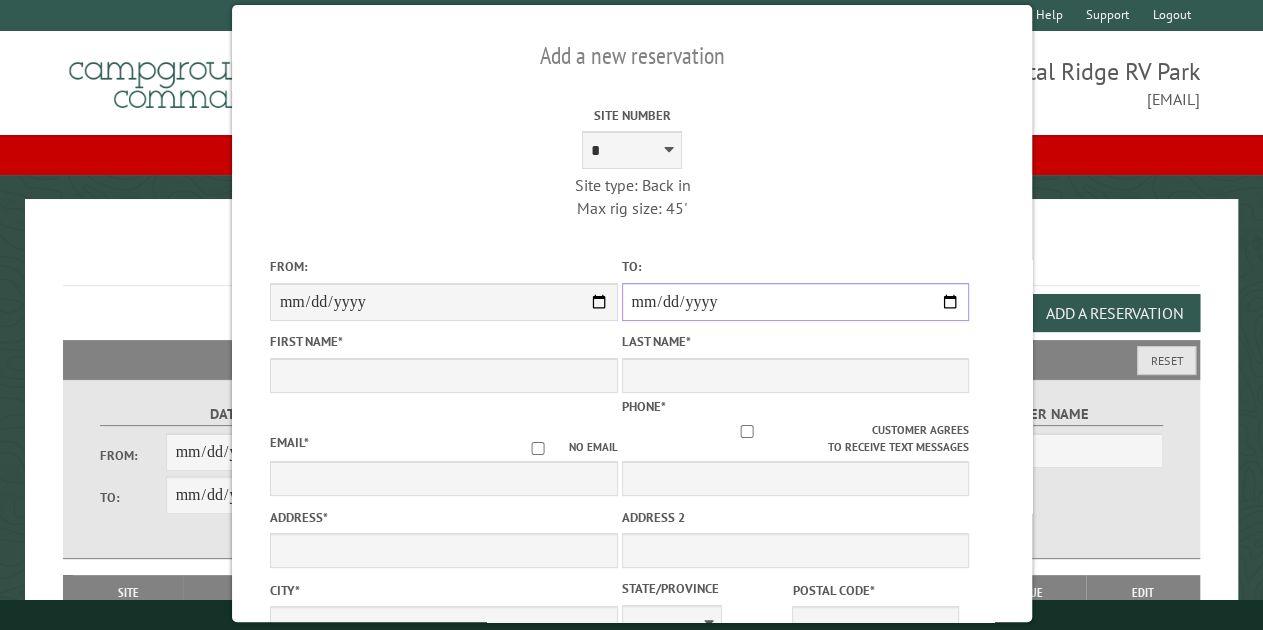 type on "**********" 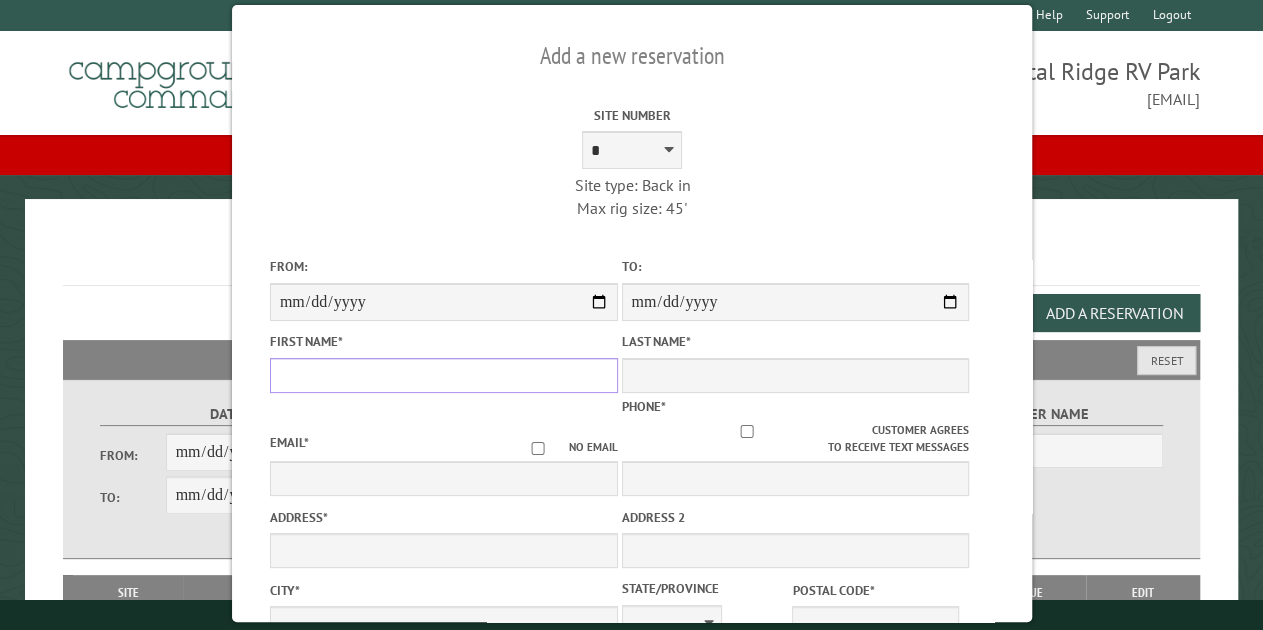 click on "First Name *" at bounding box center (443, 375) 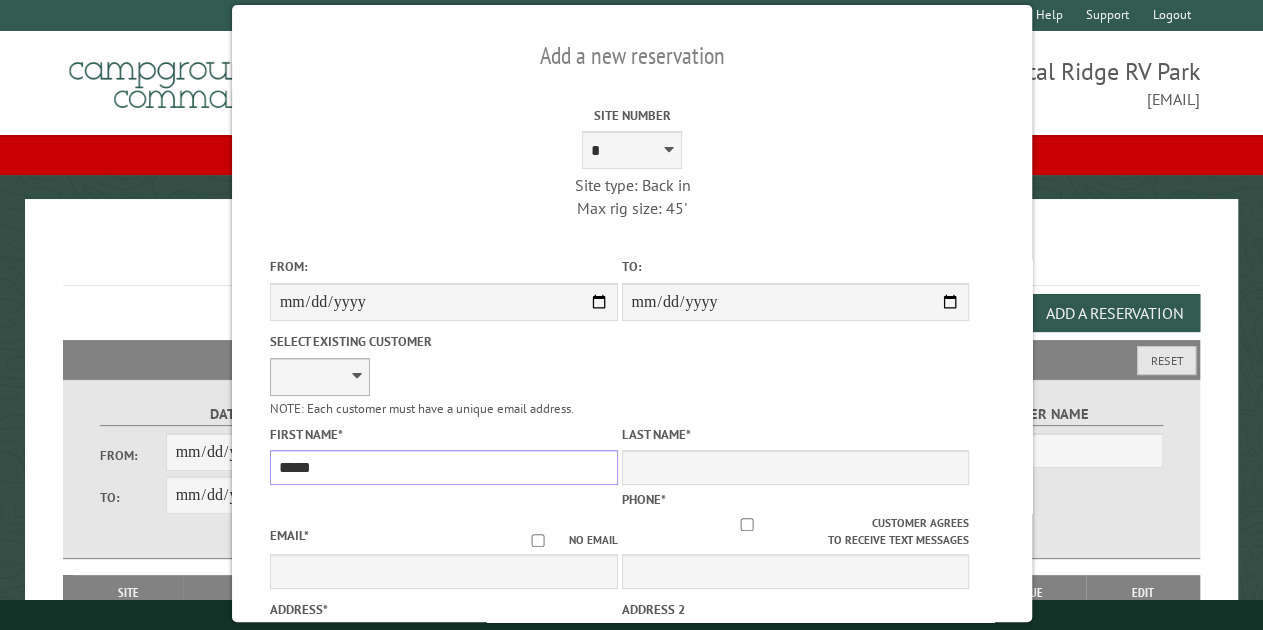 type on "*****" 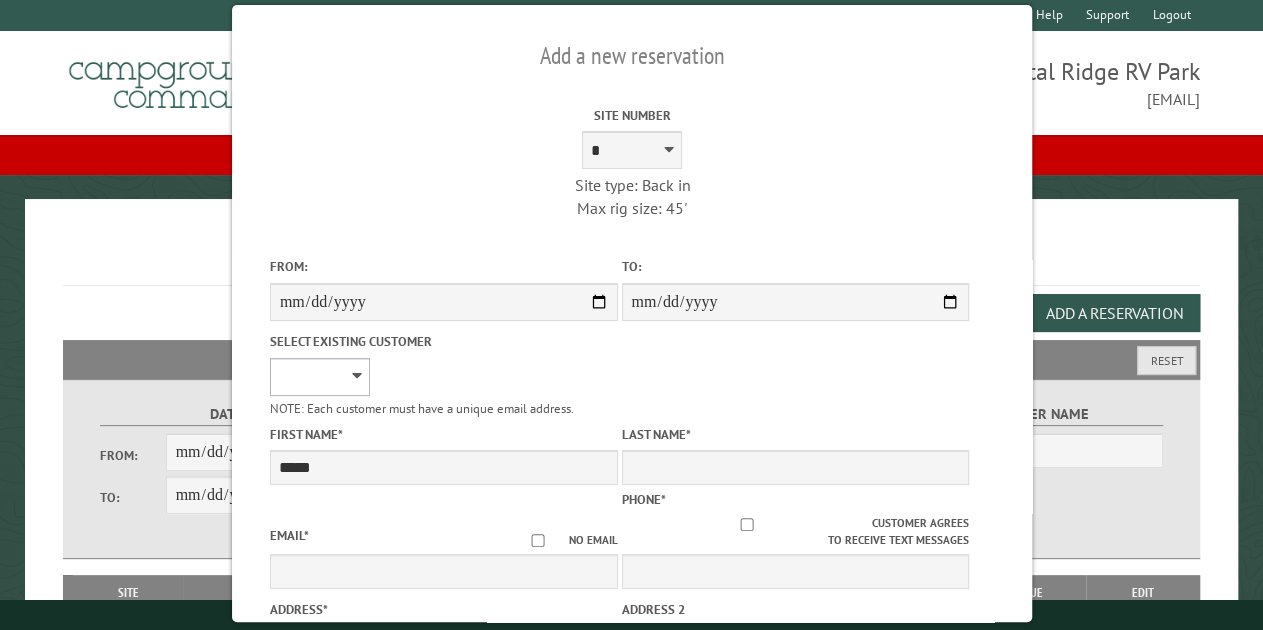 click on "**********" at bounding box center (319, 377) 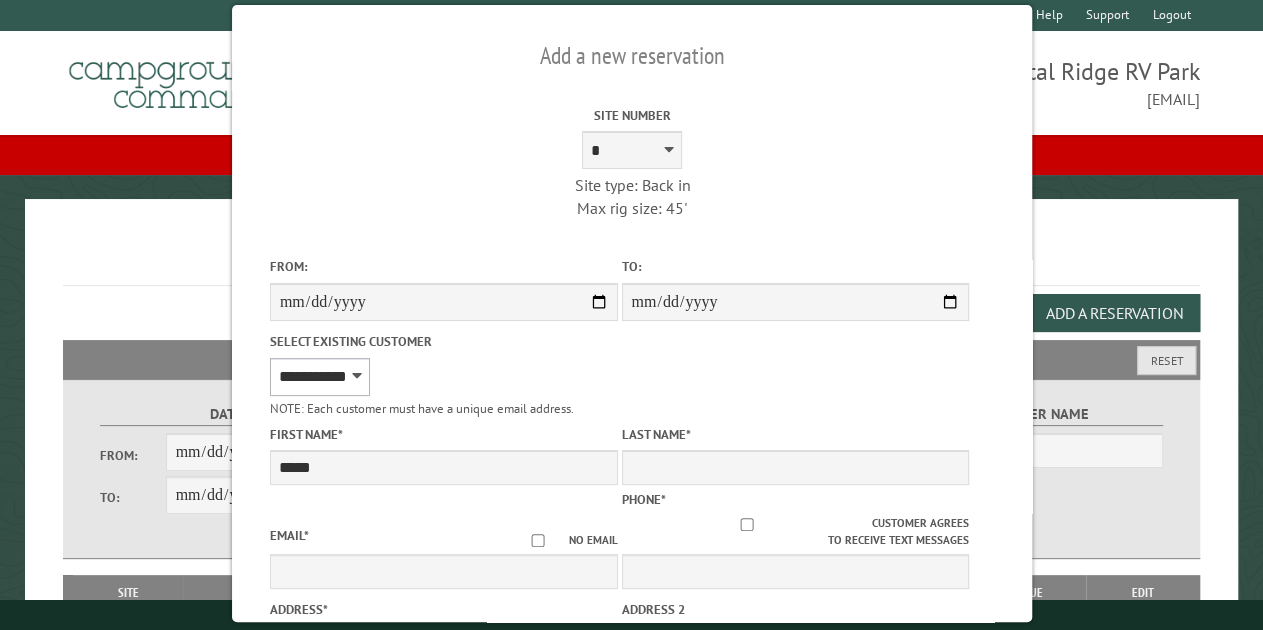 click on "**********" at bounding box center [319, 377] 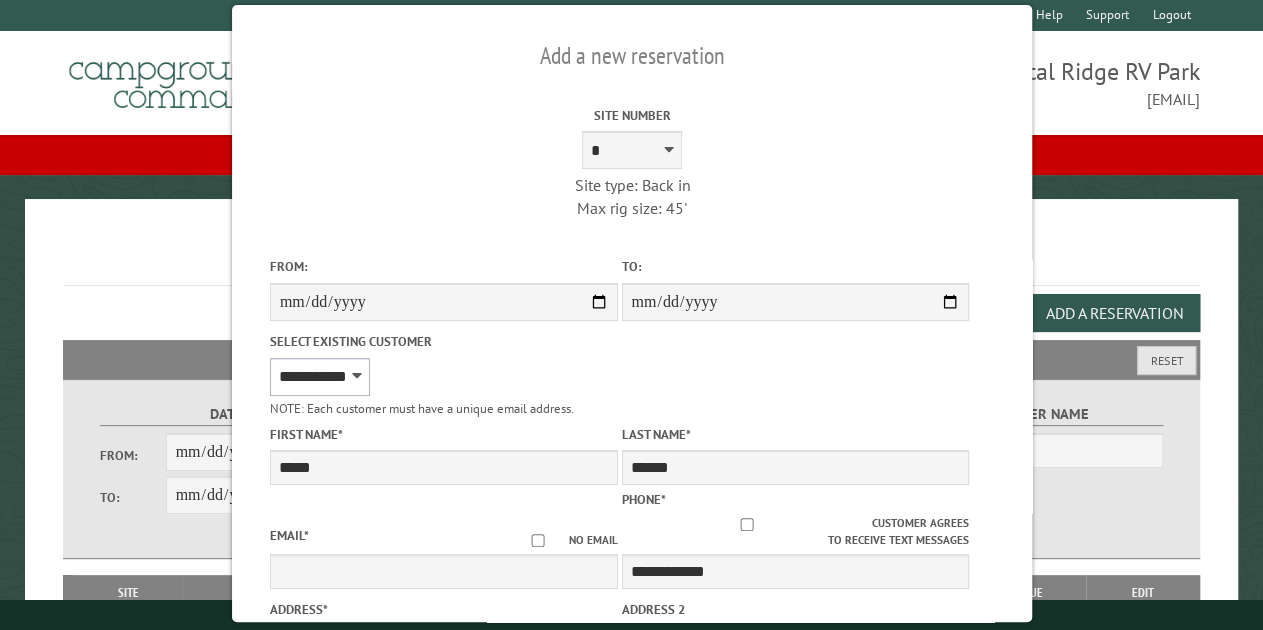 select on "**********" 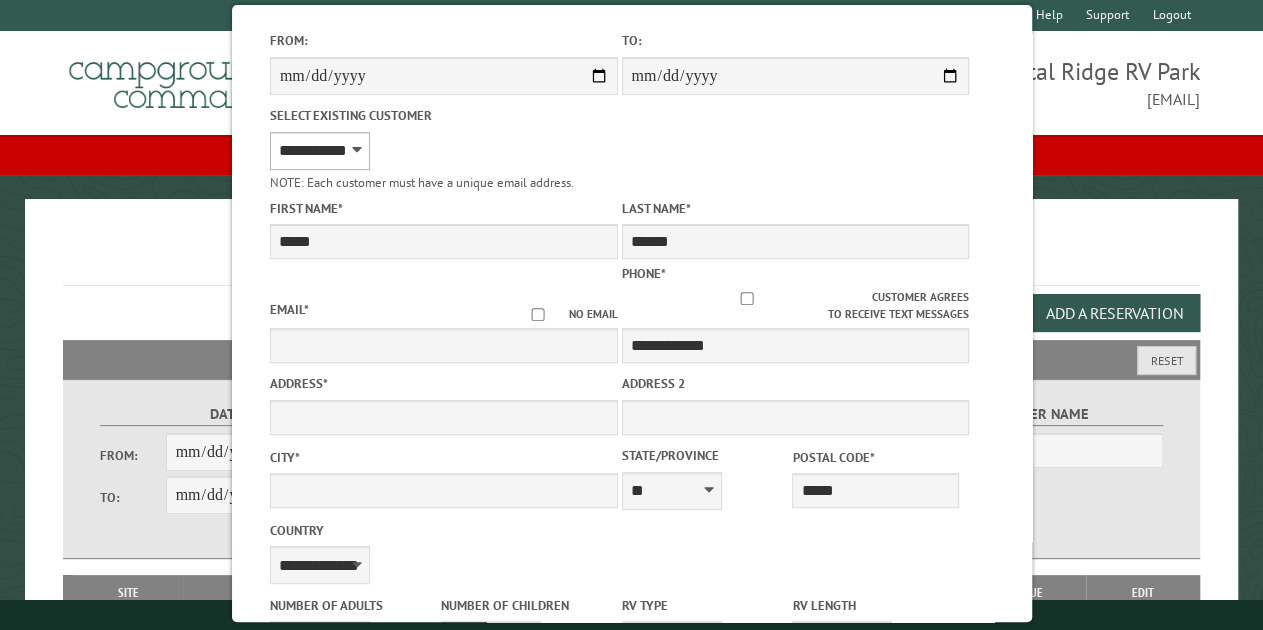 scroll, scrollTop: 227, scrollLeft: 0, axis: vertical 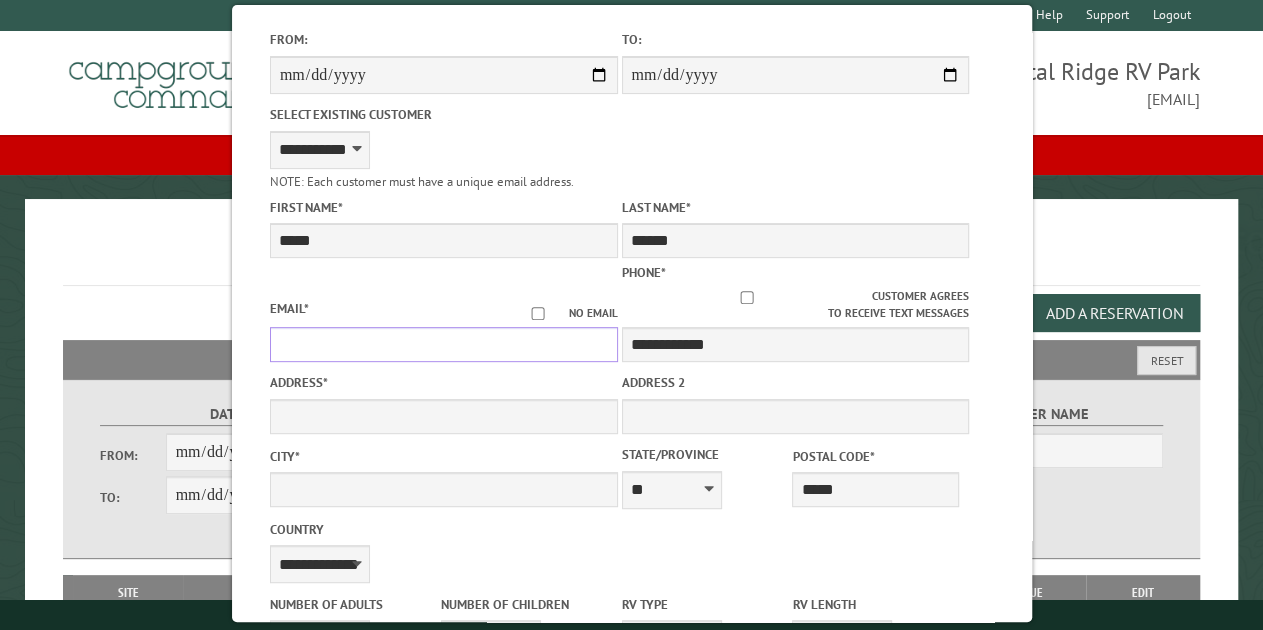 click on "Email *" at bounding box center [443, 344] 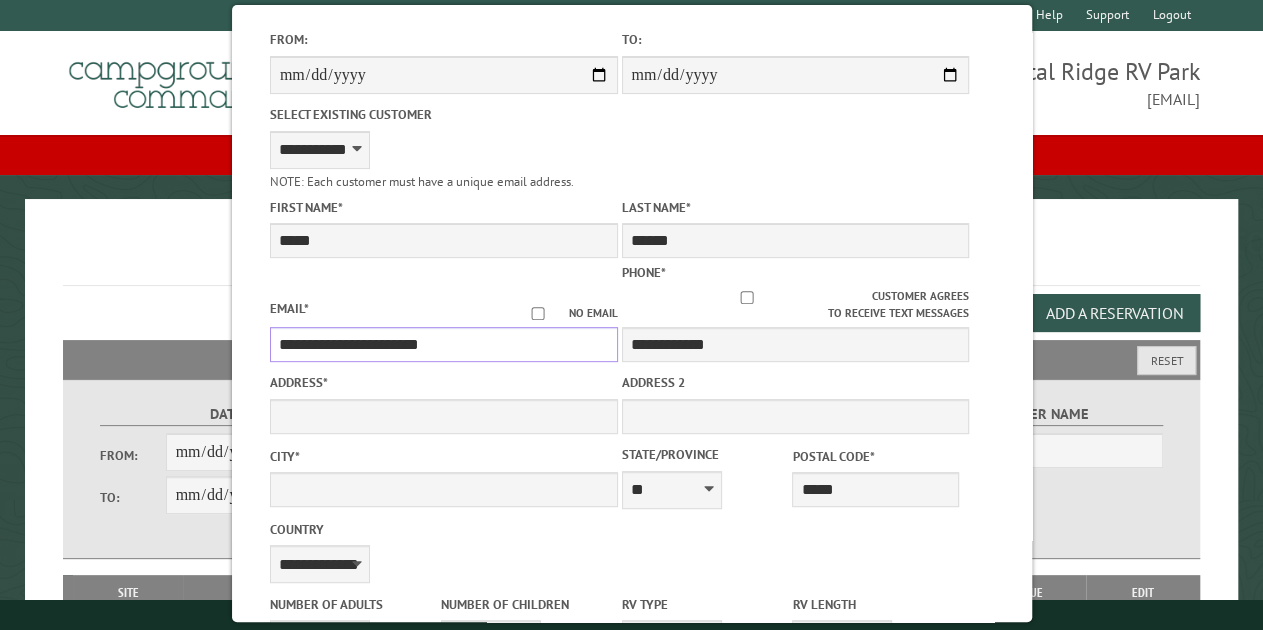 type on "**********" 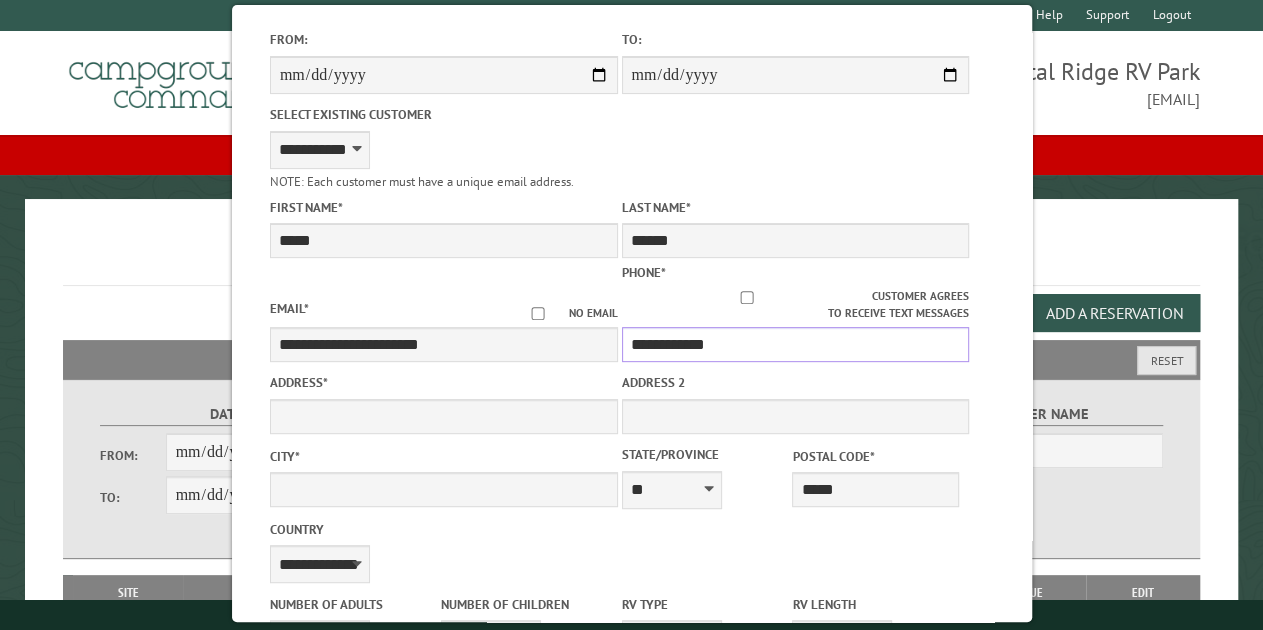 click on "**********" at bounding box center (795, 344) 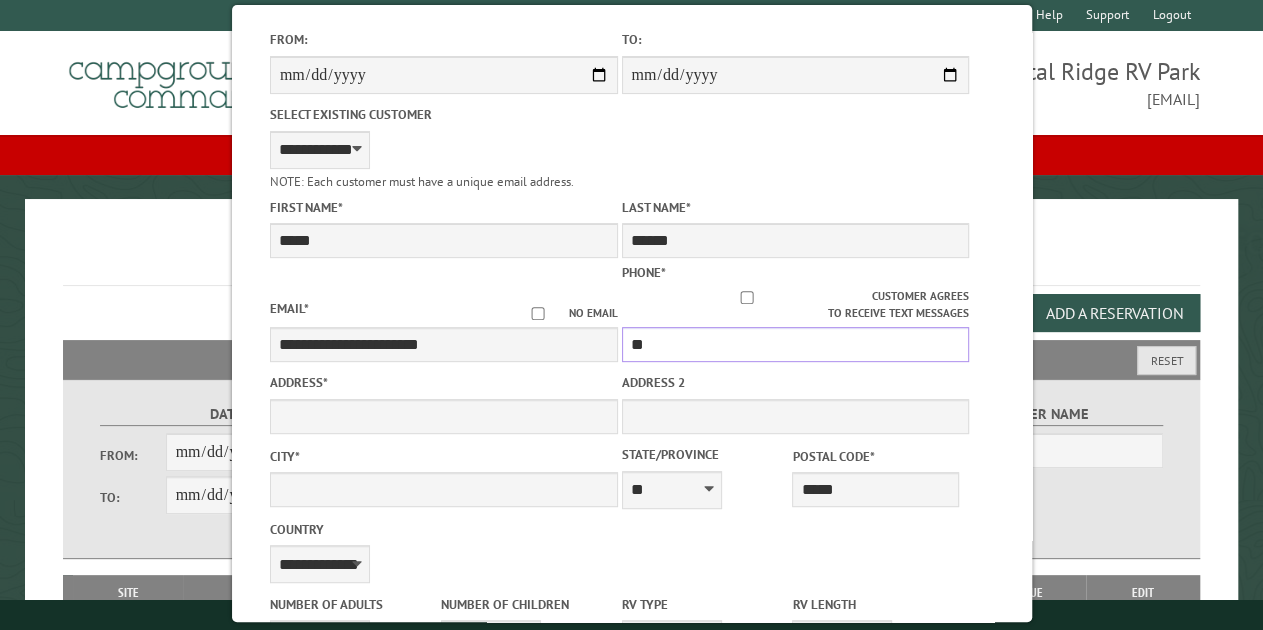 type on "*" 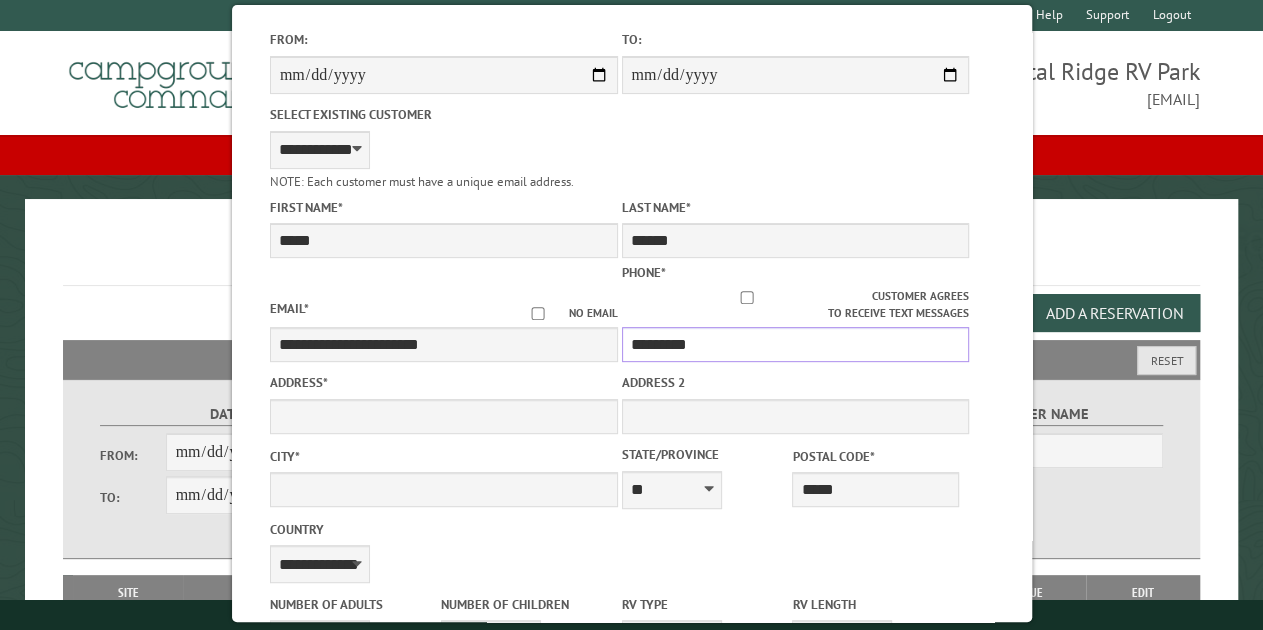 type on "**********" 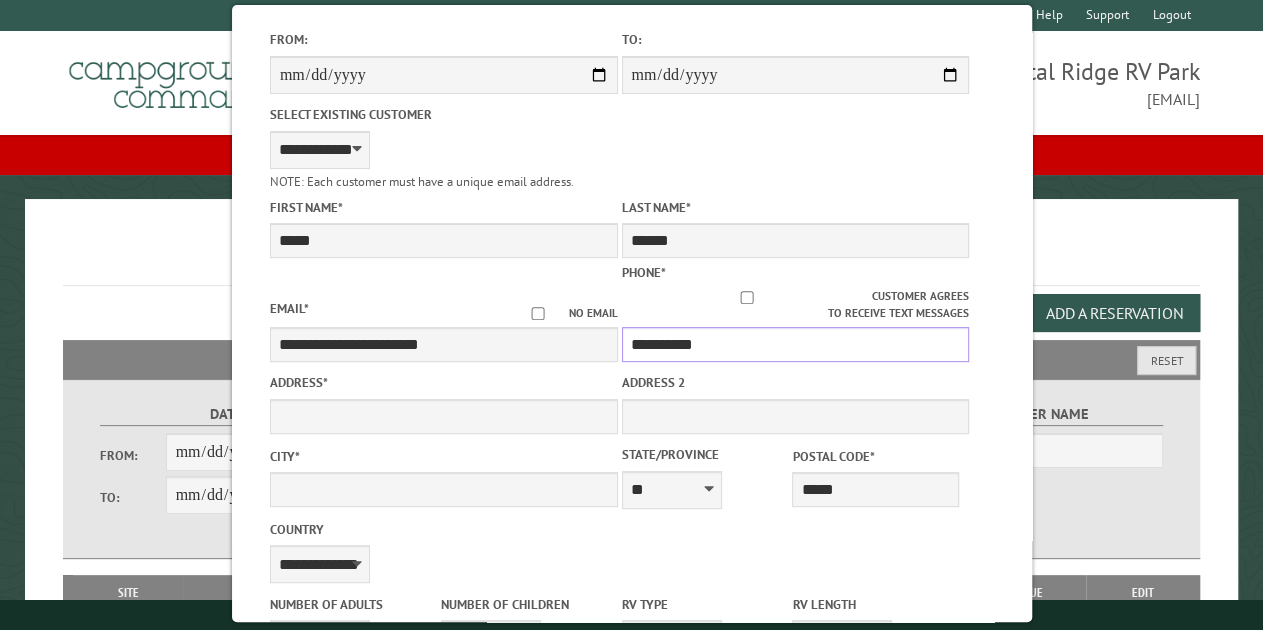 select on "**********" 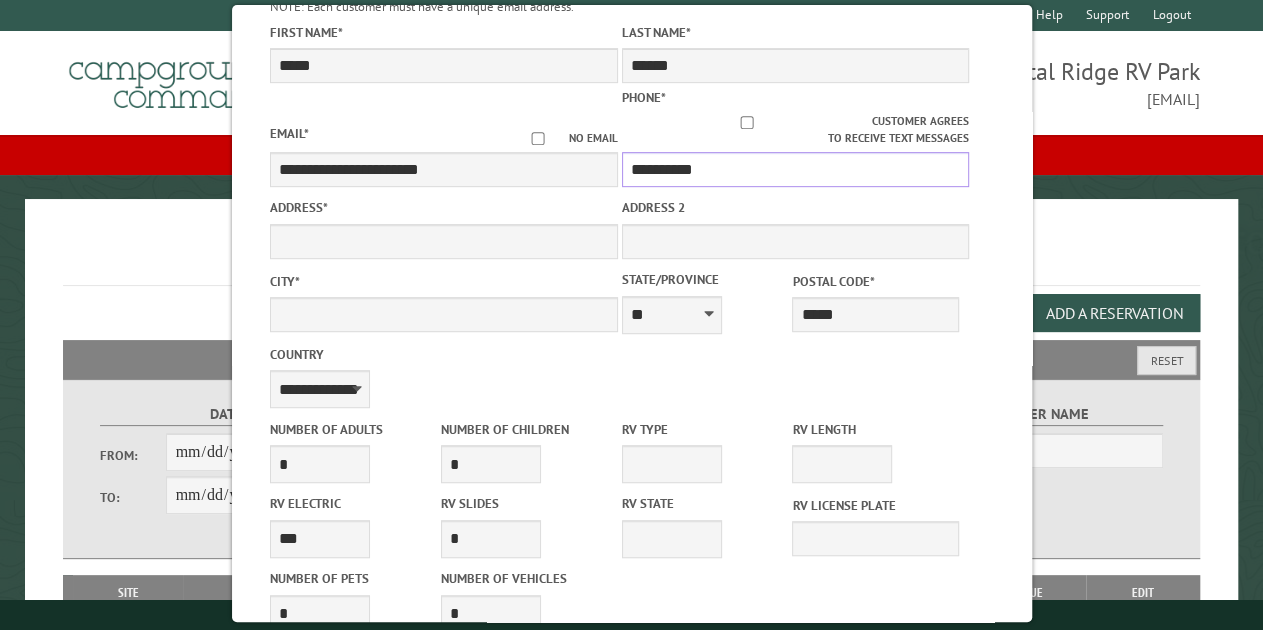 scroll, scrollTop: 402, scrollLeft: 0, axis: vertical 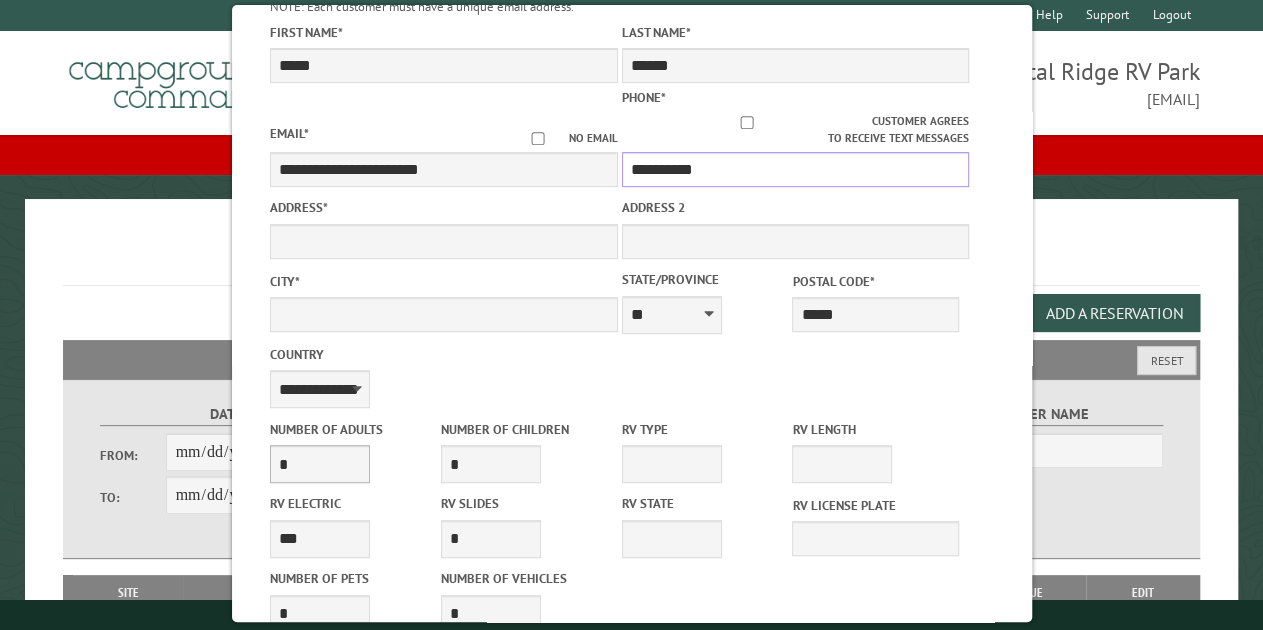 type on "**********" 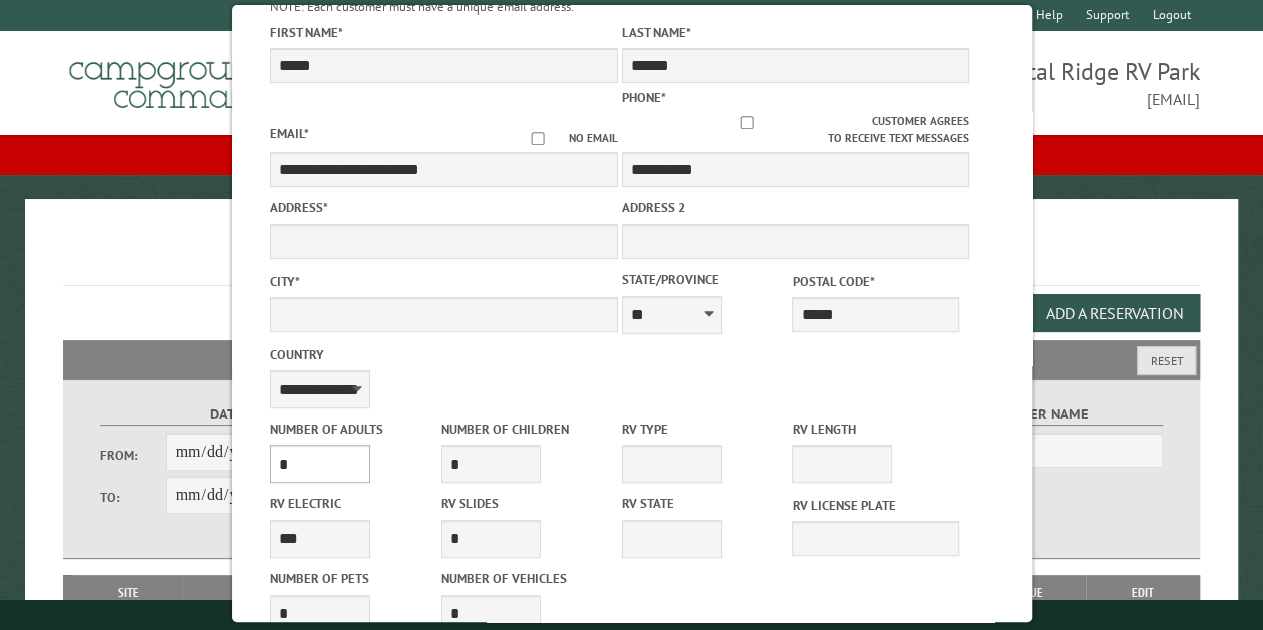 click on "* * * * * * * * * * **" at bounding box center (319, 464) 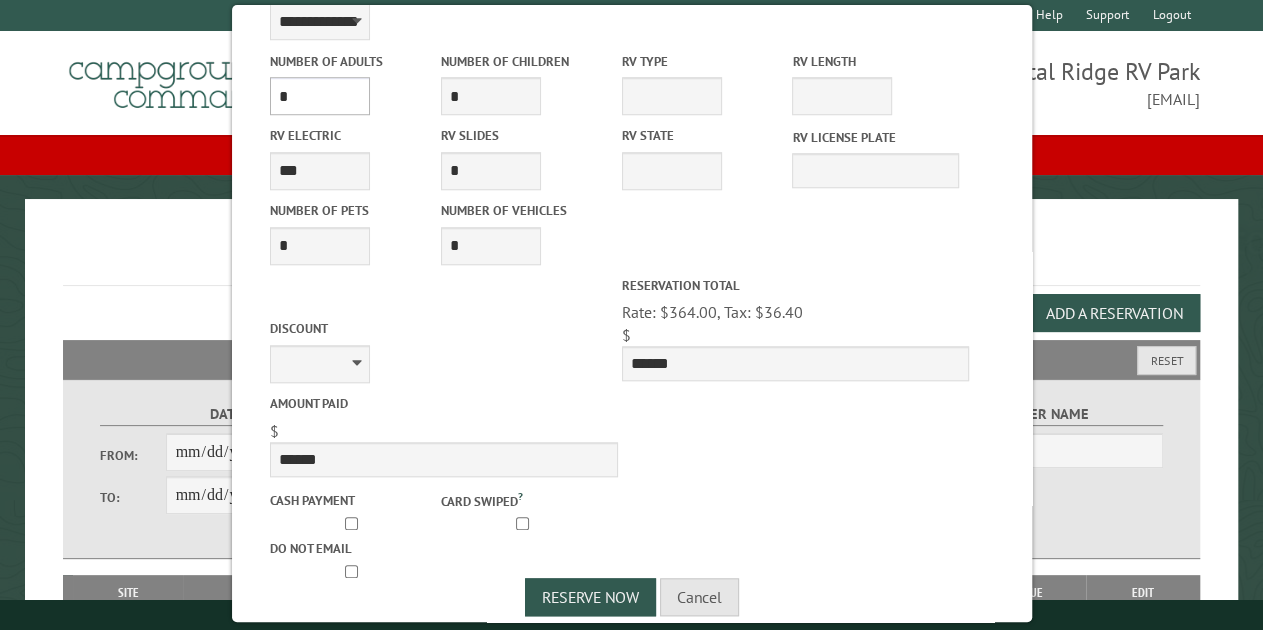 scroll, scrollTop: 788, scrollLeft: 0, axis: vertical 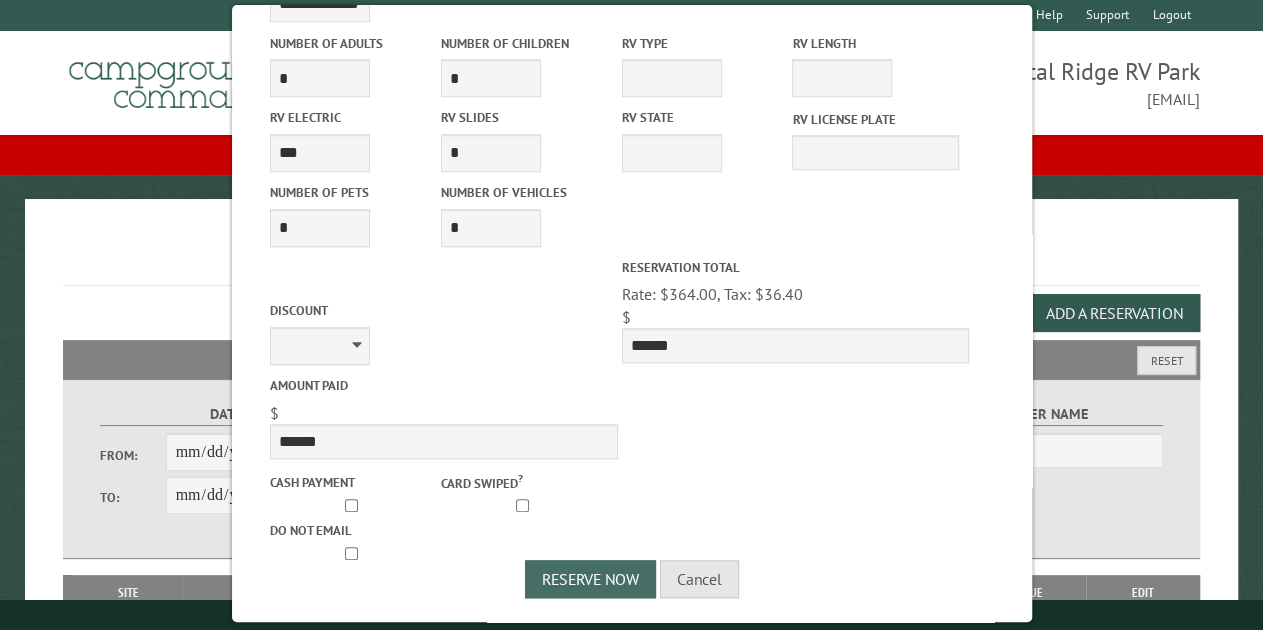 click on "Reserve Now" at bounding box center (590, 579) 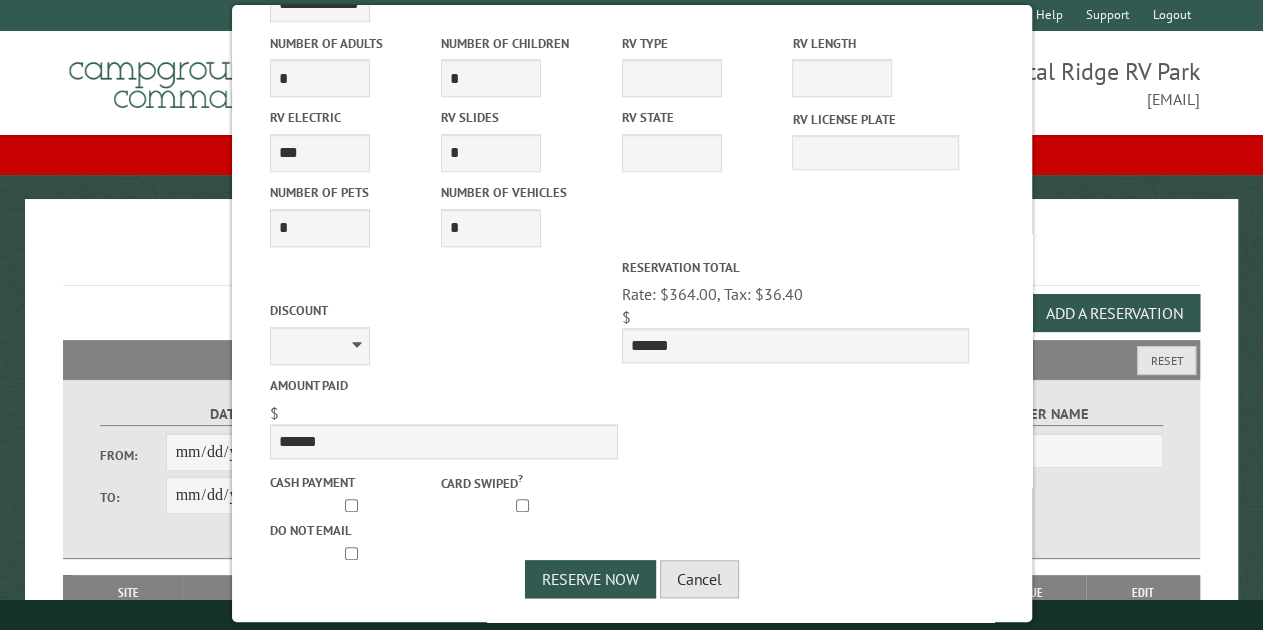 click on "Cancel" at bounding box center (699, 579) 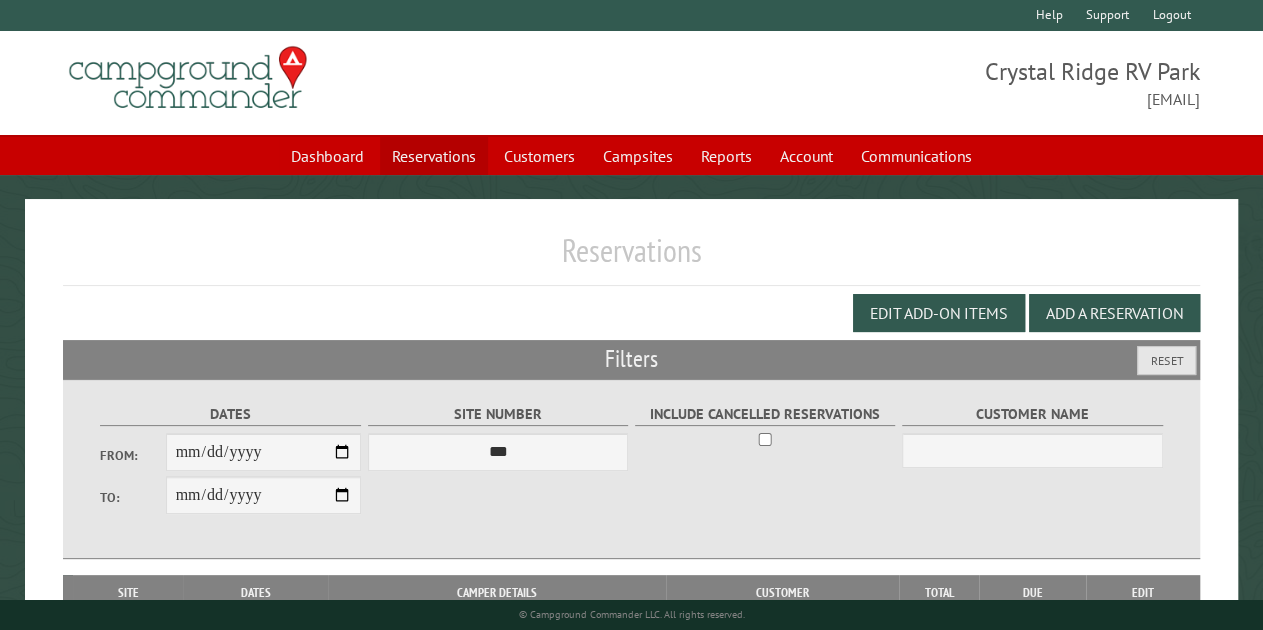 click on "Reservations" at bounding box center (434, 156) 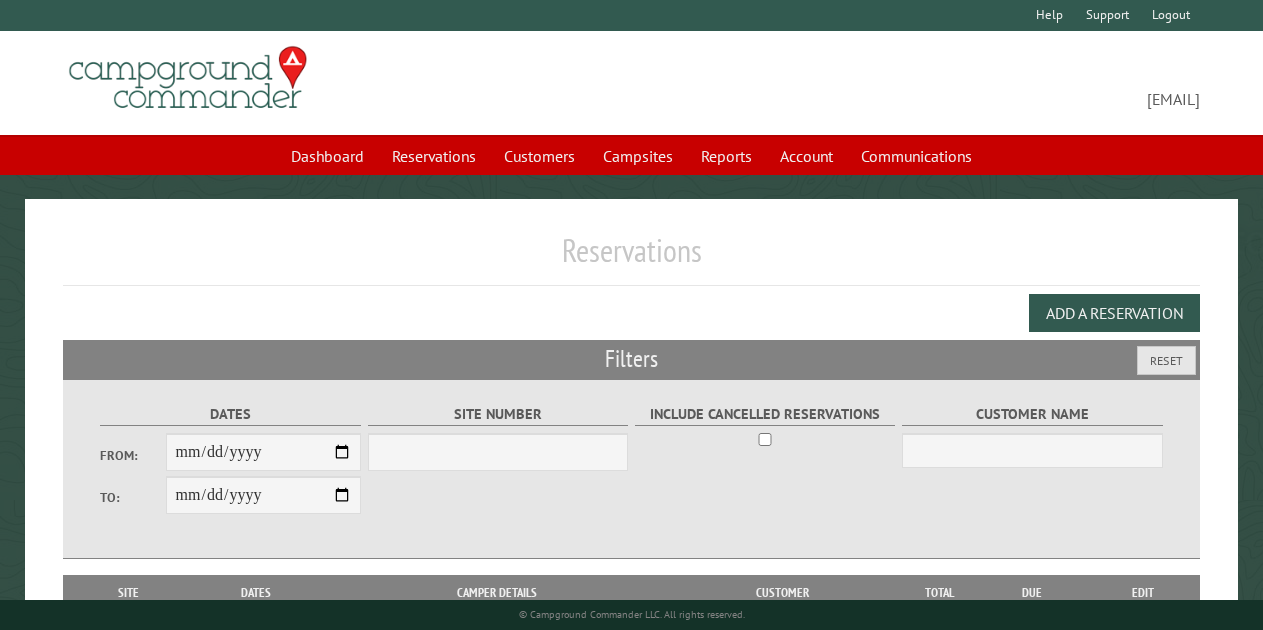 scroll, scrollTop: 0, scrollLeft: 0, axis: both 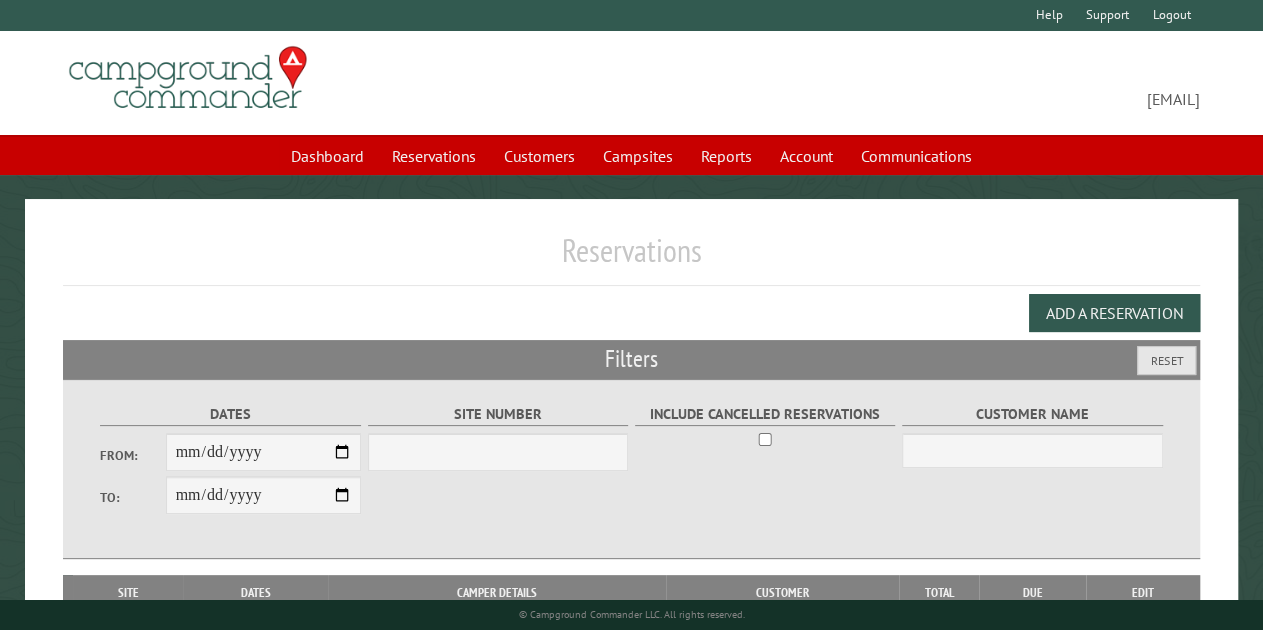 select on "***" 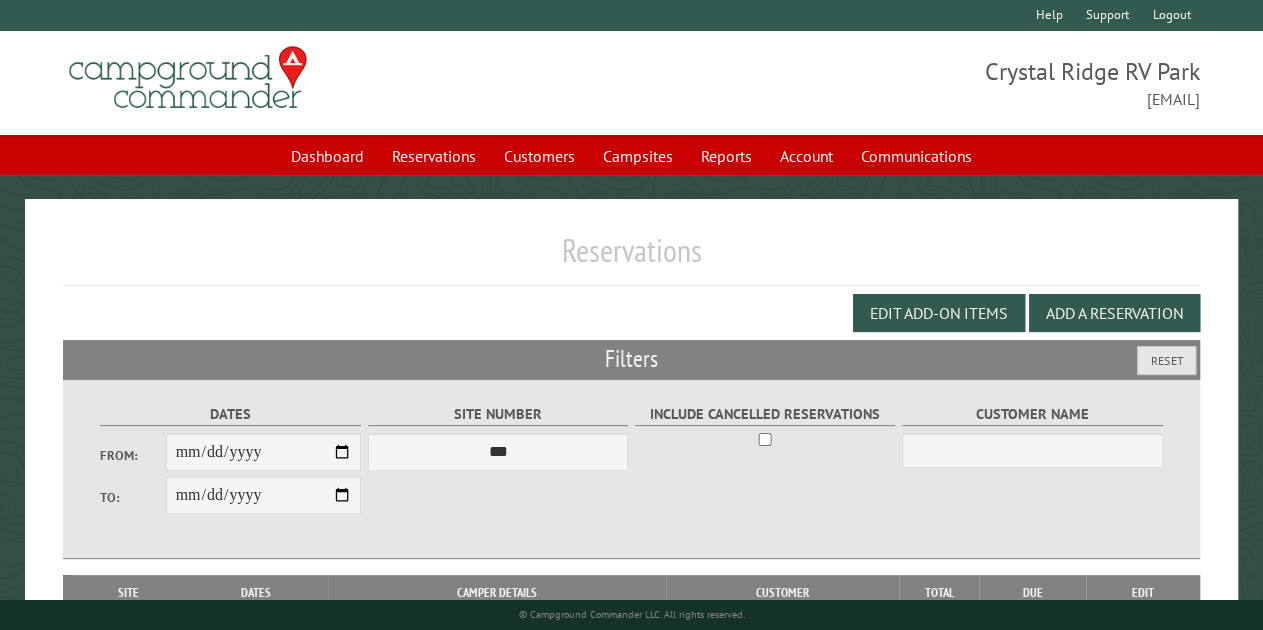 click on "From:" at bounding box center (264, 452) 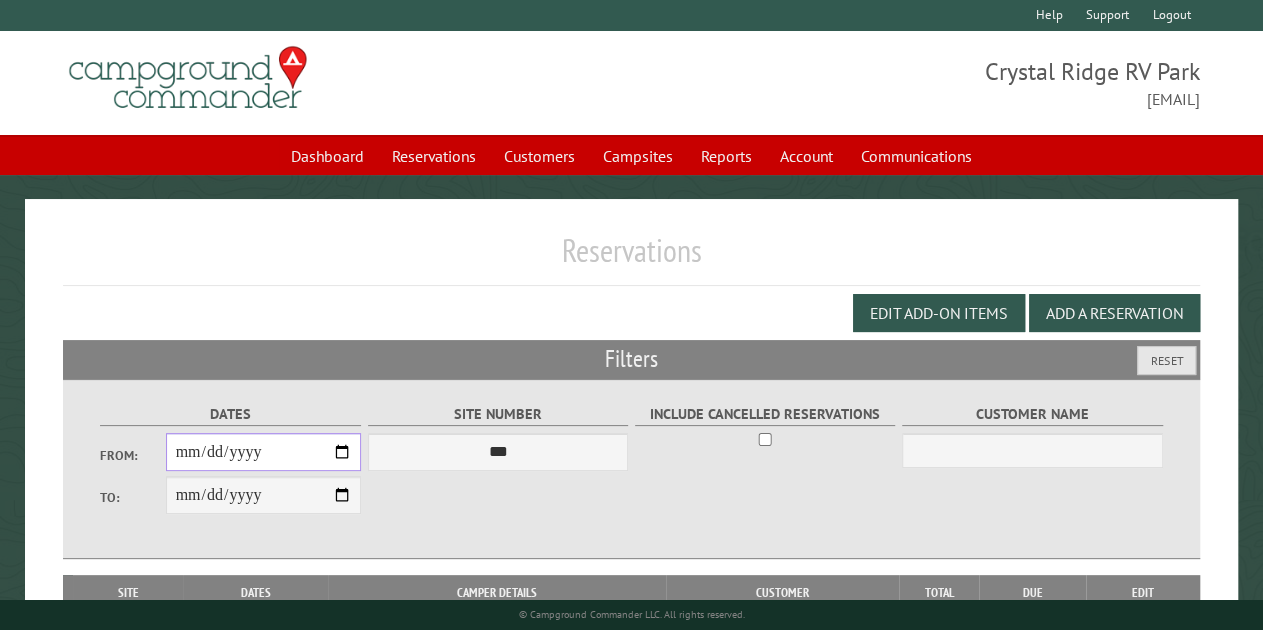 type on "**********" 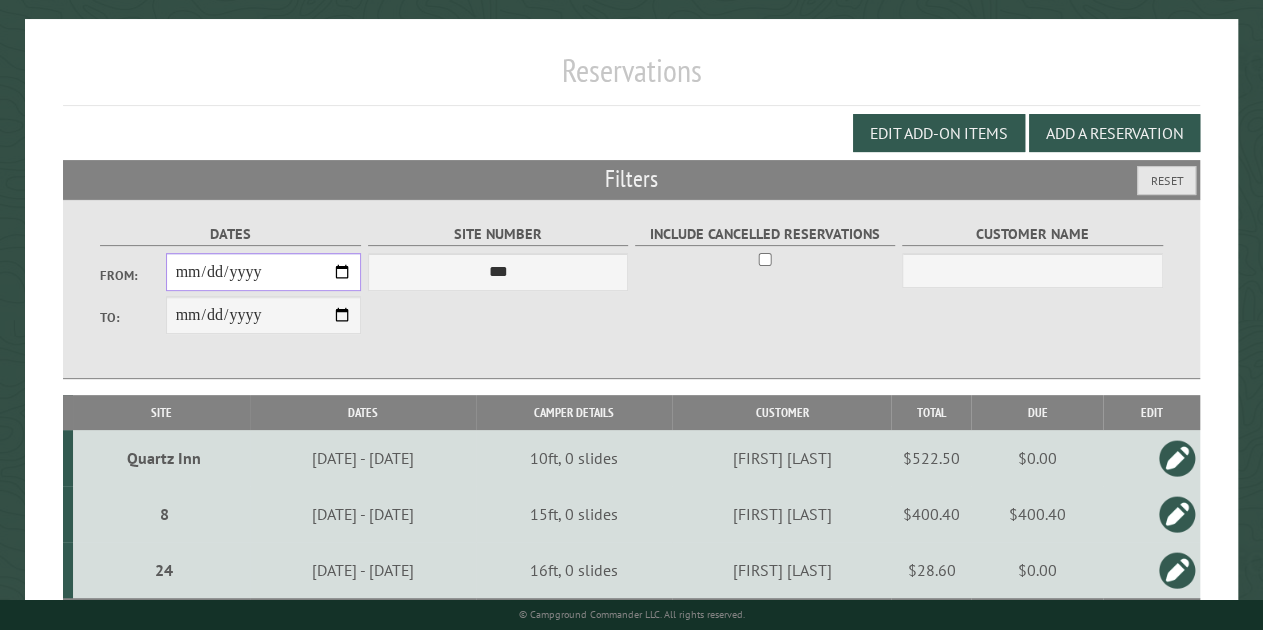 scroll, scrollTop: 255, scrollLeft: 0, axis: vertical 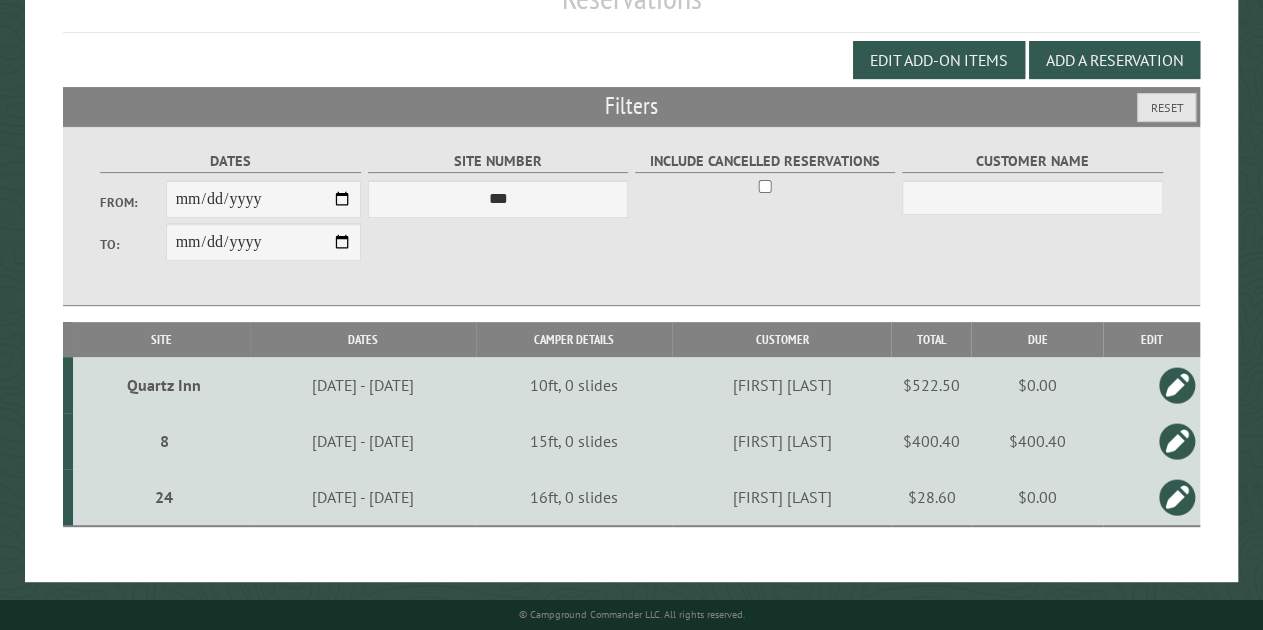 click on "[DATE] - [DATE]" at bounding box center [363, 441] 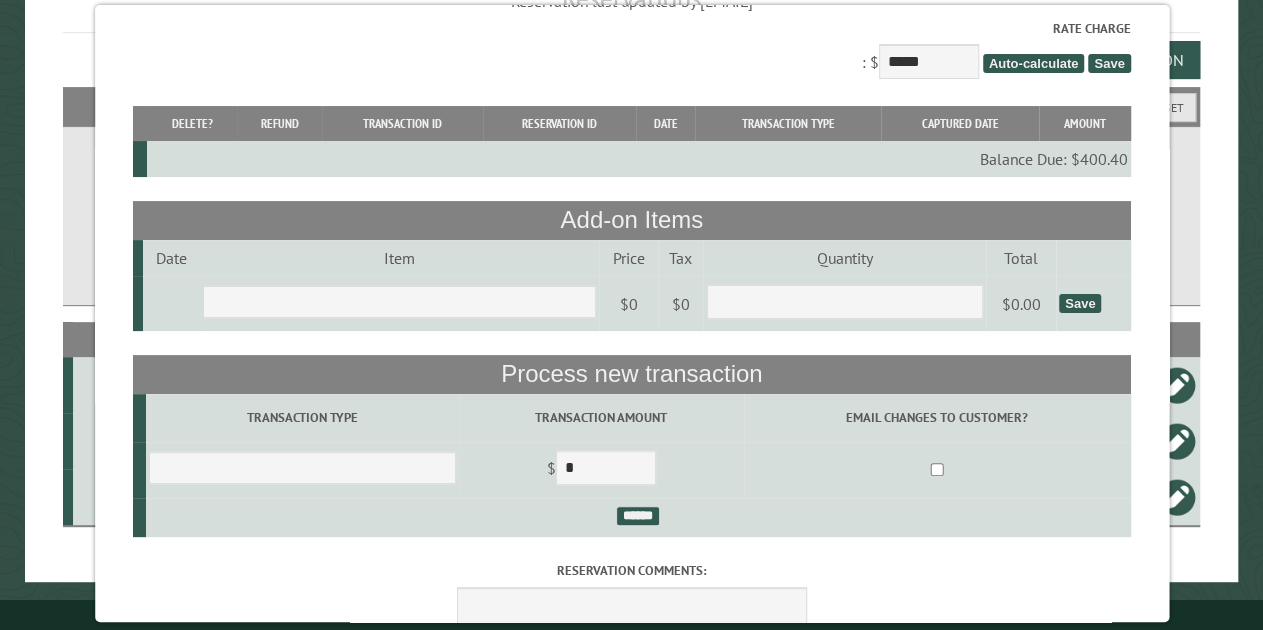 scroll, scrollTop: 227, scrollLeft: 0, axis: vertical 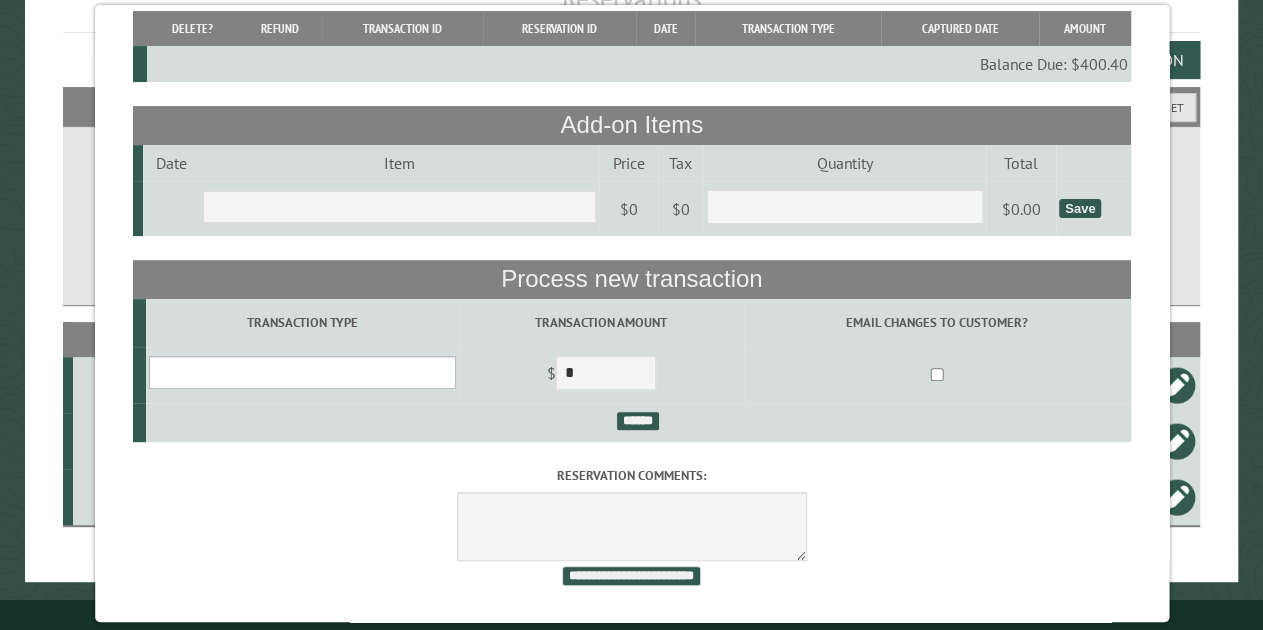 click on "**********" at bounding box center [302, 372] 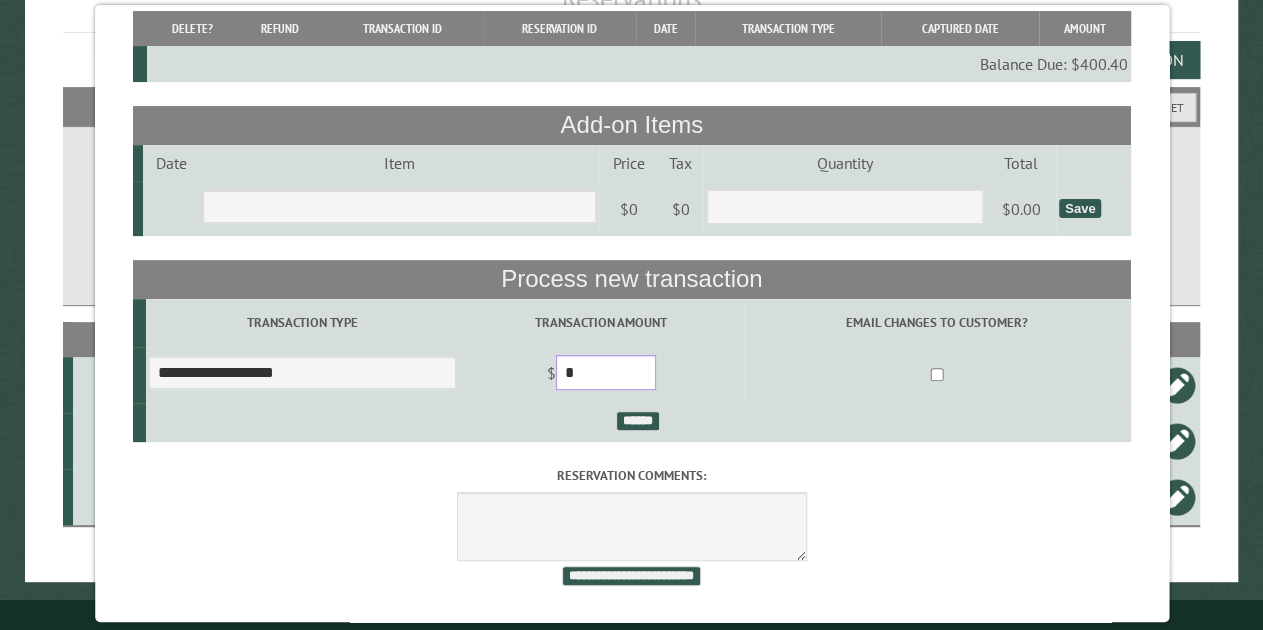 click on "*" at bounding box center (606, 372) 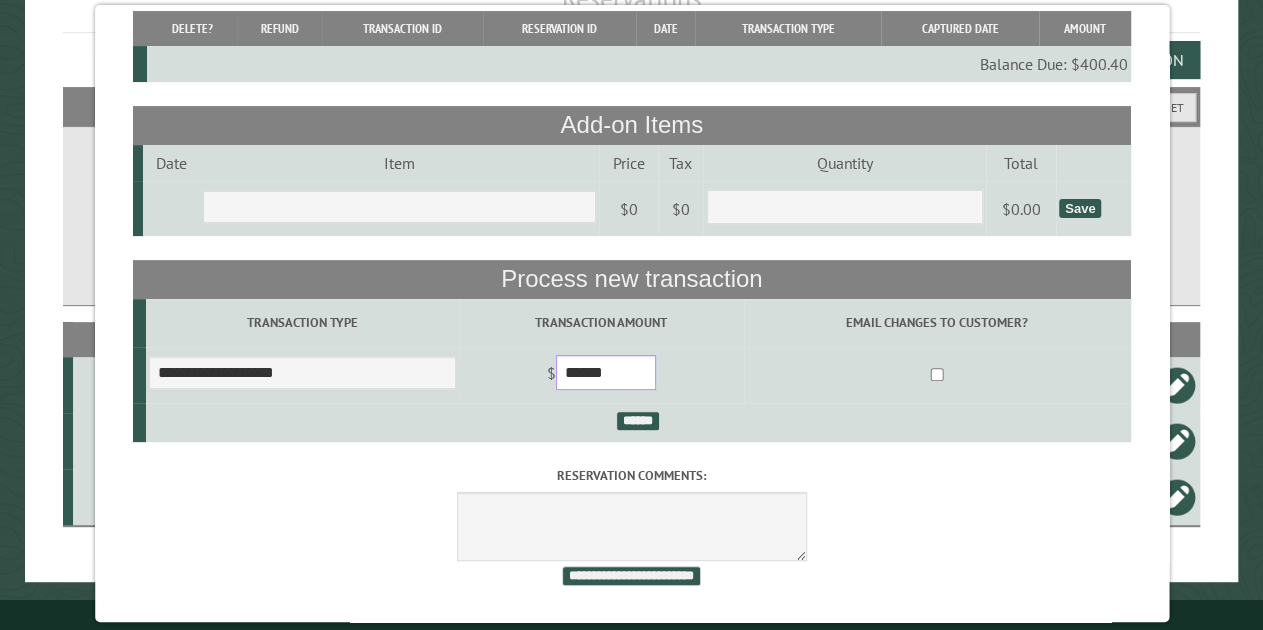 type on "******" 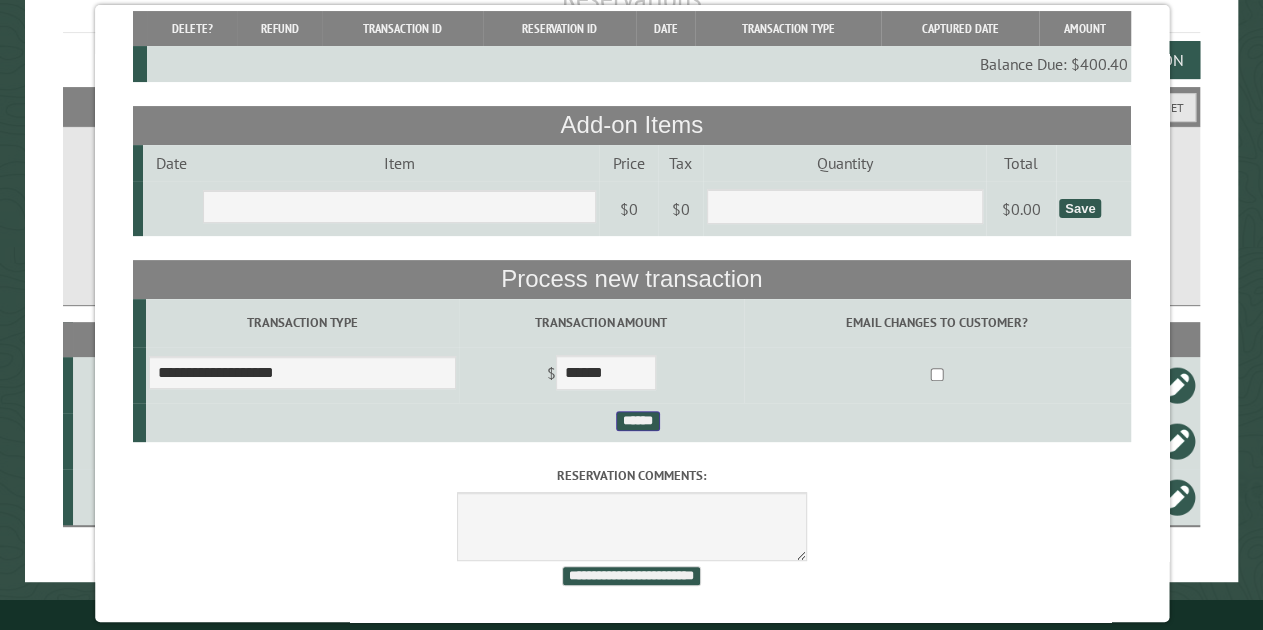 click on "******" at bounding box center (638, 421) 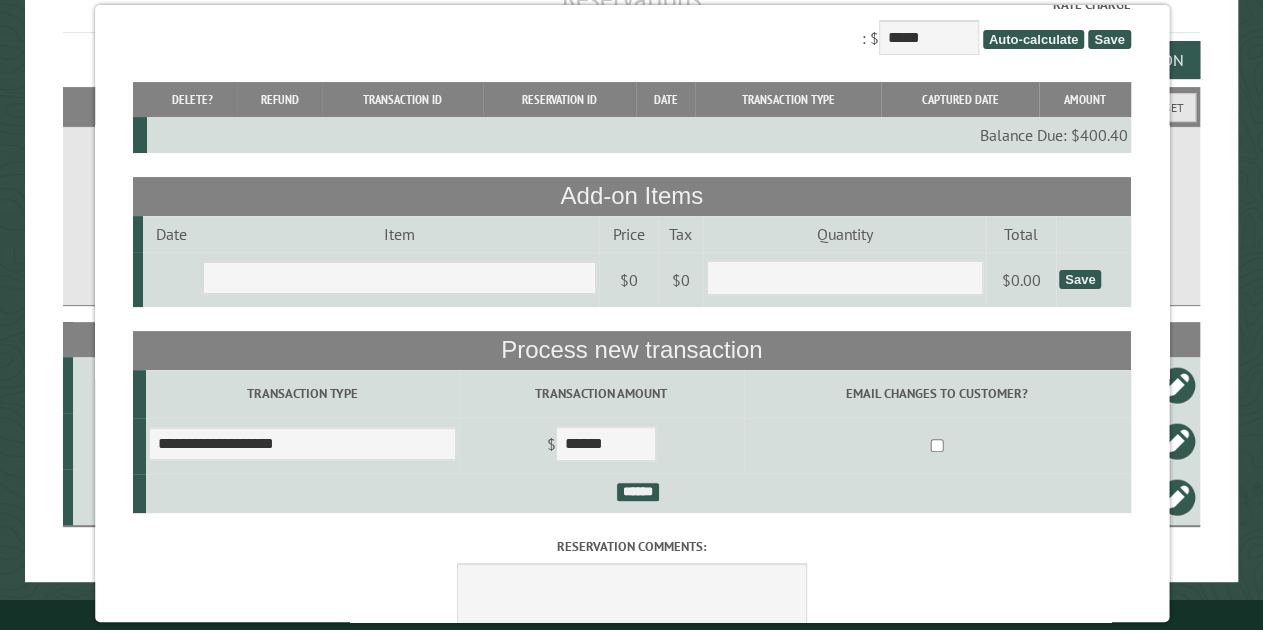 scroll, scrollTop: 0, scrollLeft: 0, axis: both 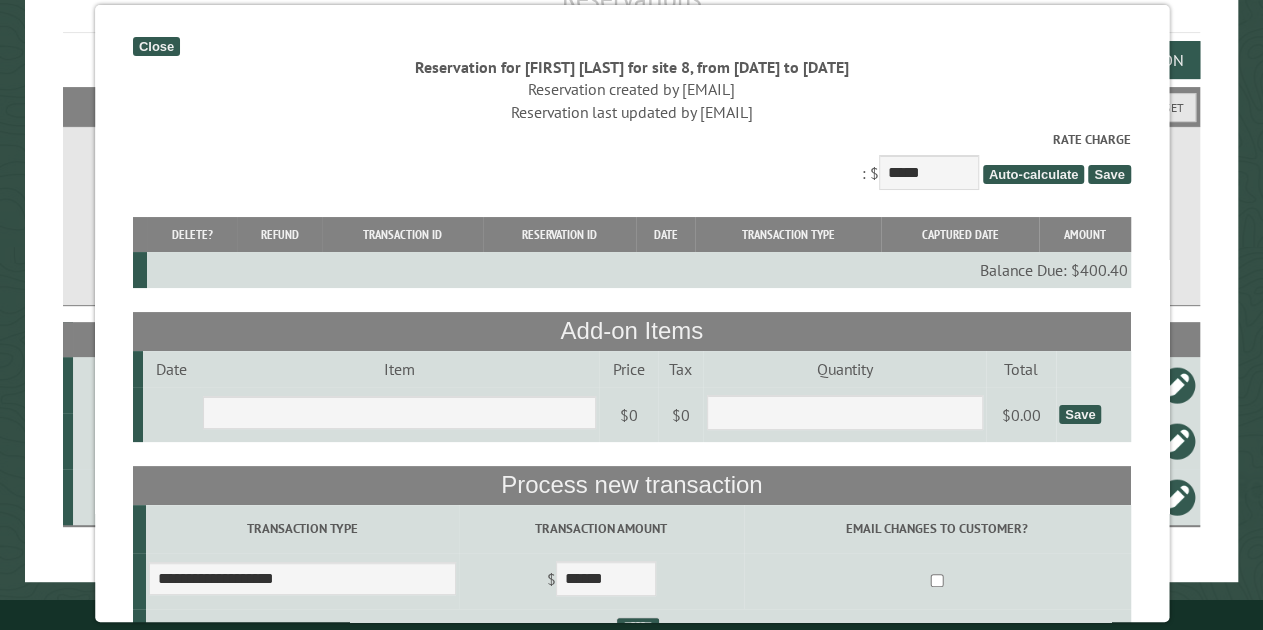 click on "Close" at bounding box center [156, 46] 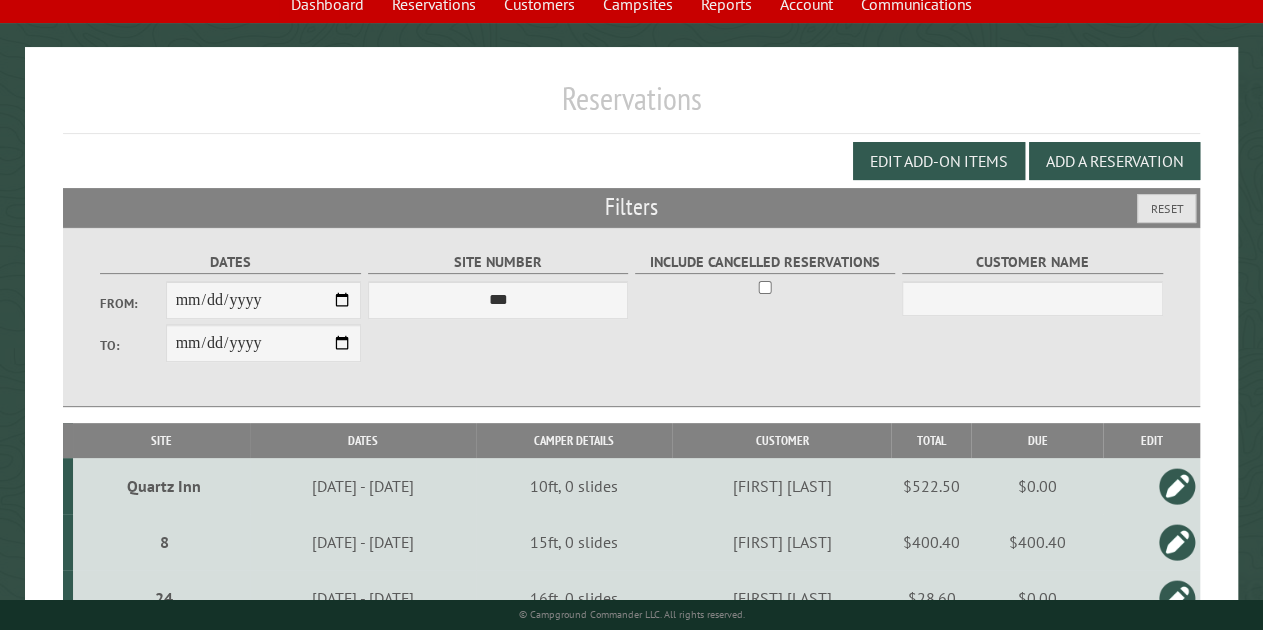 scroll, scrollTop: 0, scrollLeft: 0, axis: both 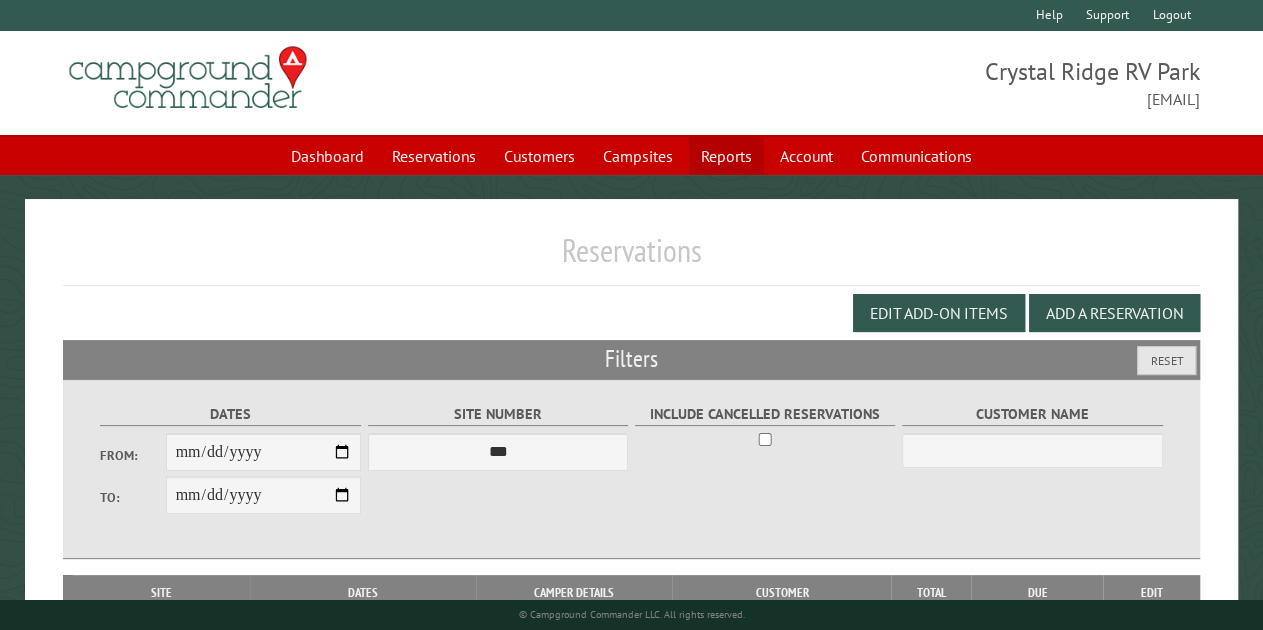 click on "Reports" at bounding box center [726, 156] 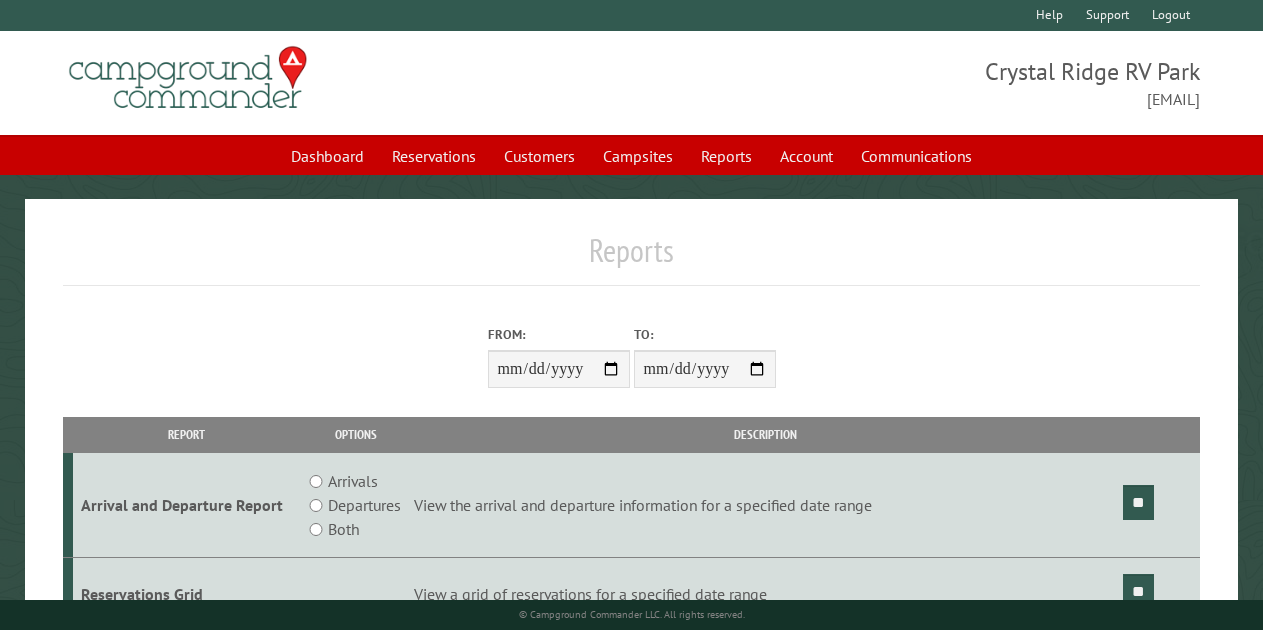 scroll, scrollTop: 0, scrollLeft: 0, axis: both 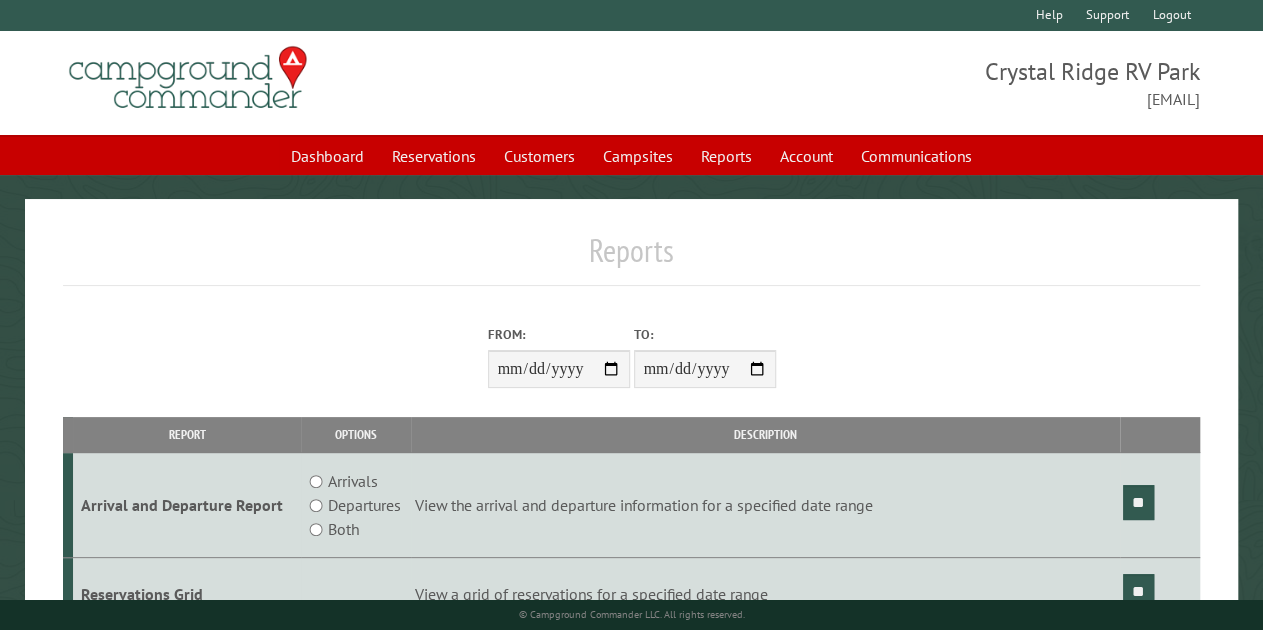 click on "From:" at bounding box center (559, 369) 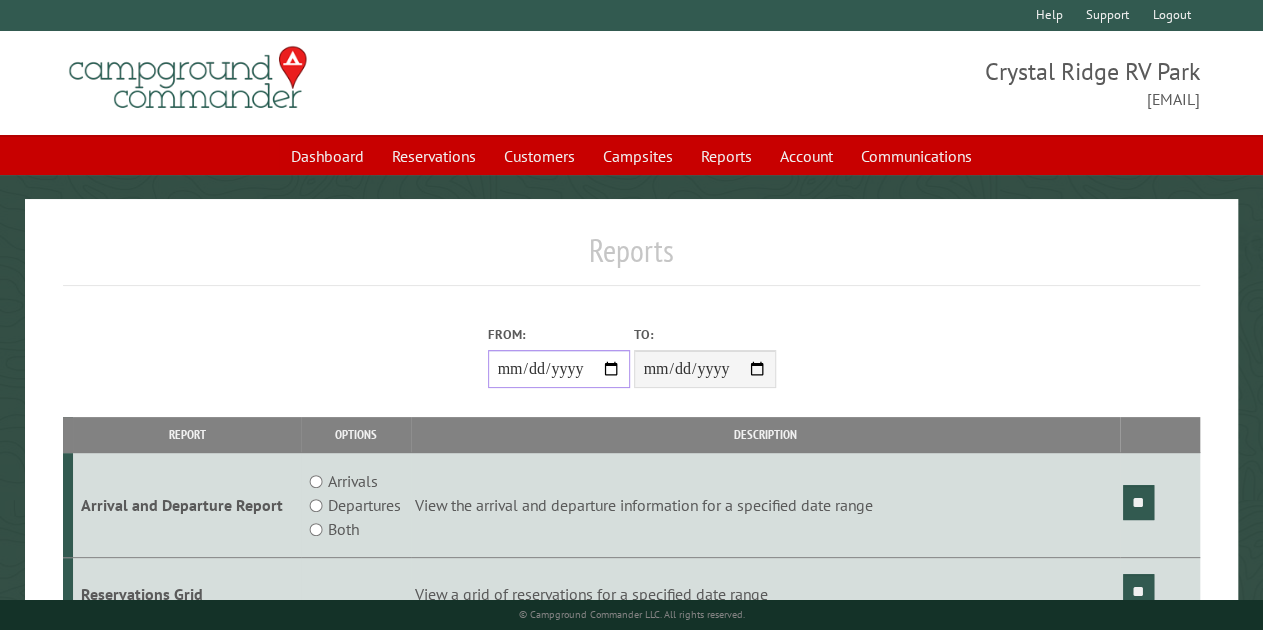 type on "**********" 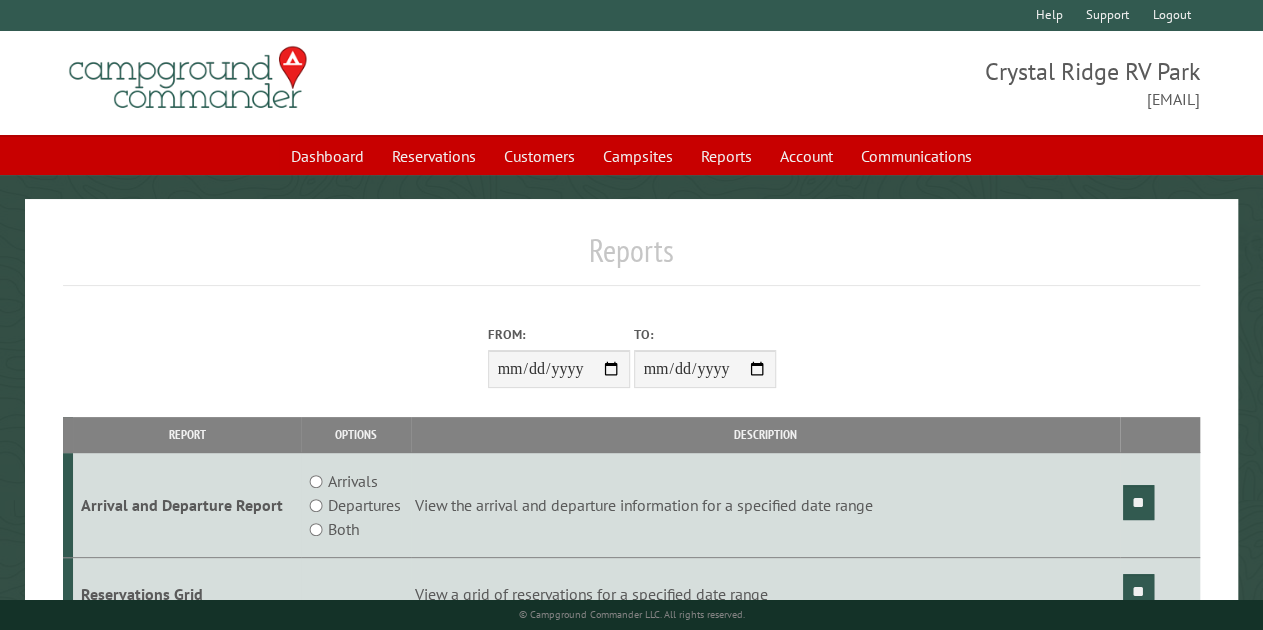 click on "Description" at bounding box center [765, 434] 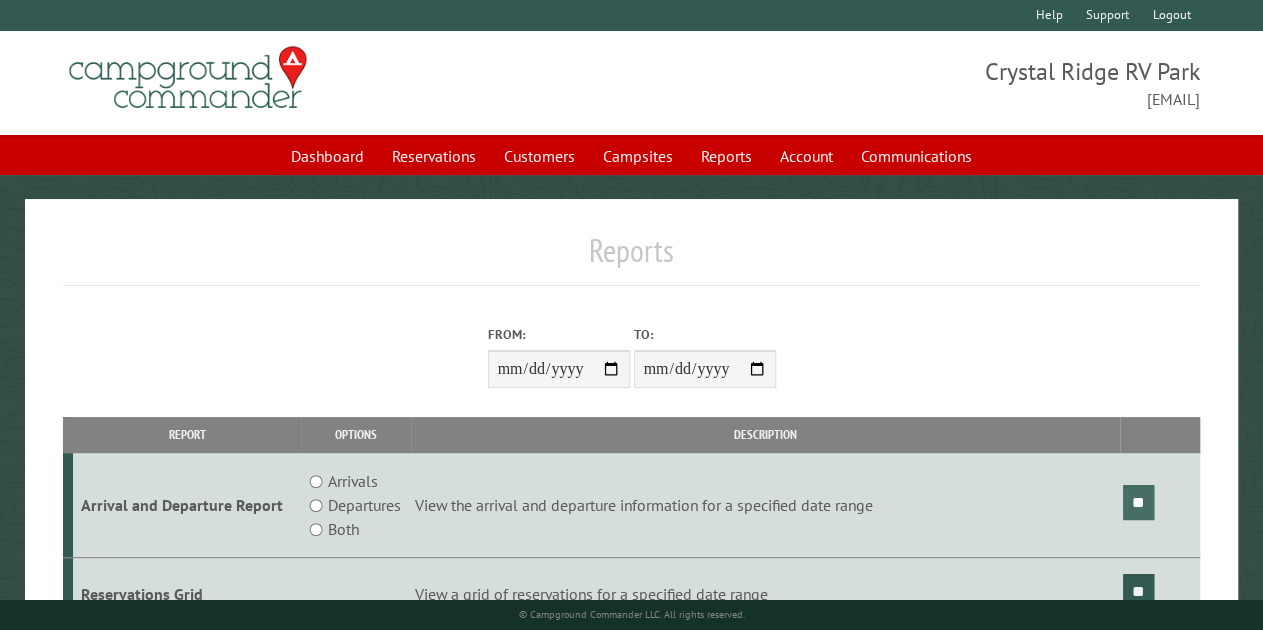 click on "**" at bounding box center (1138, 502) 